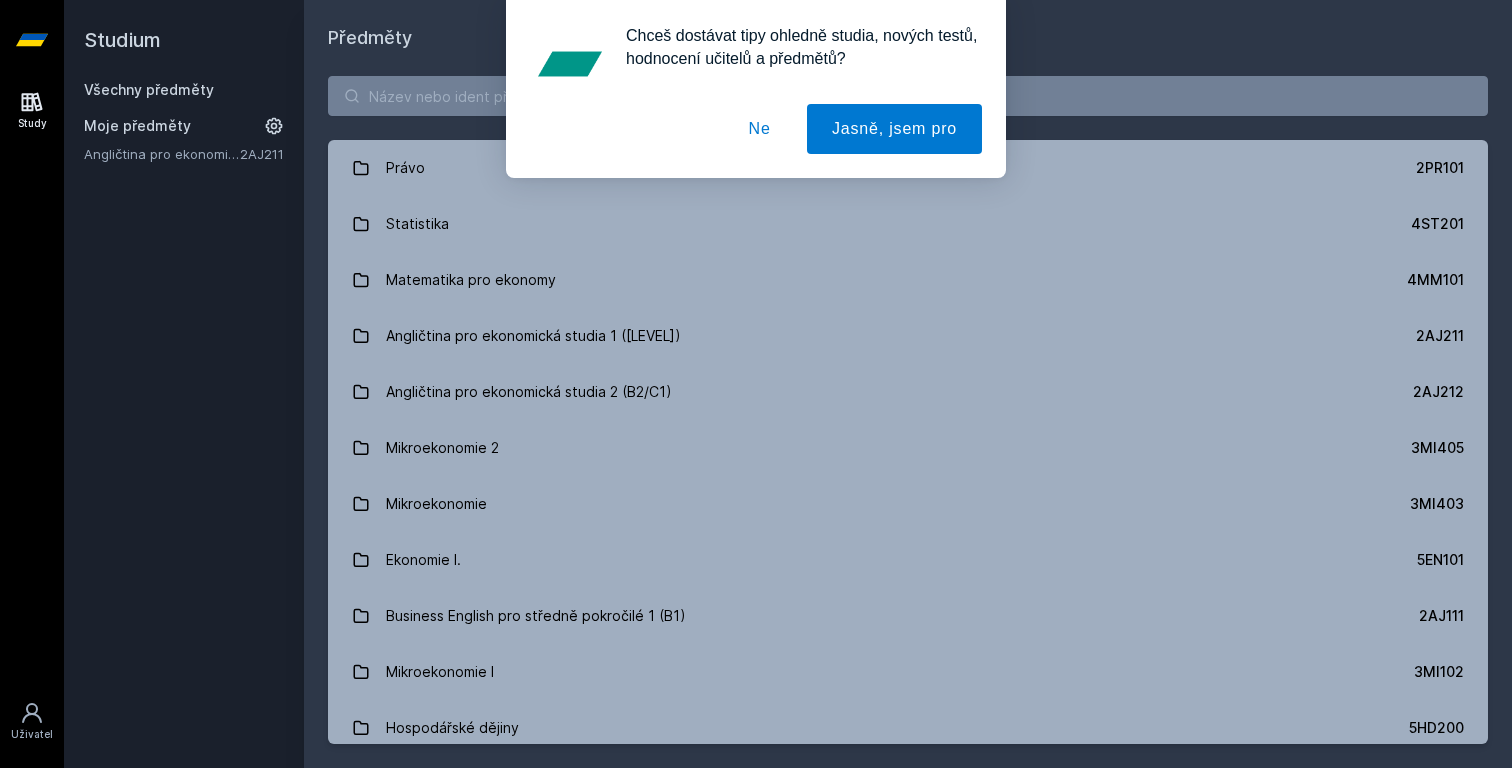 scroll, scrollTop: 0, scrollLeft: 0, axis: both 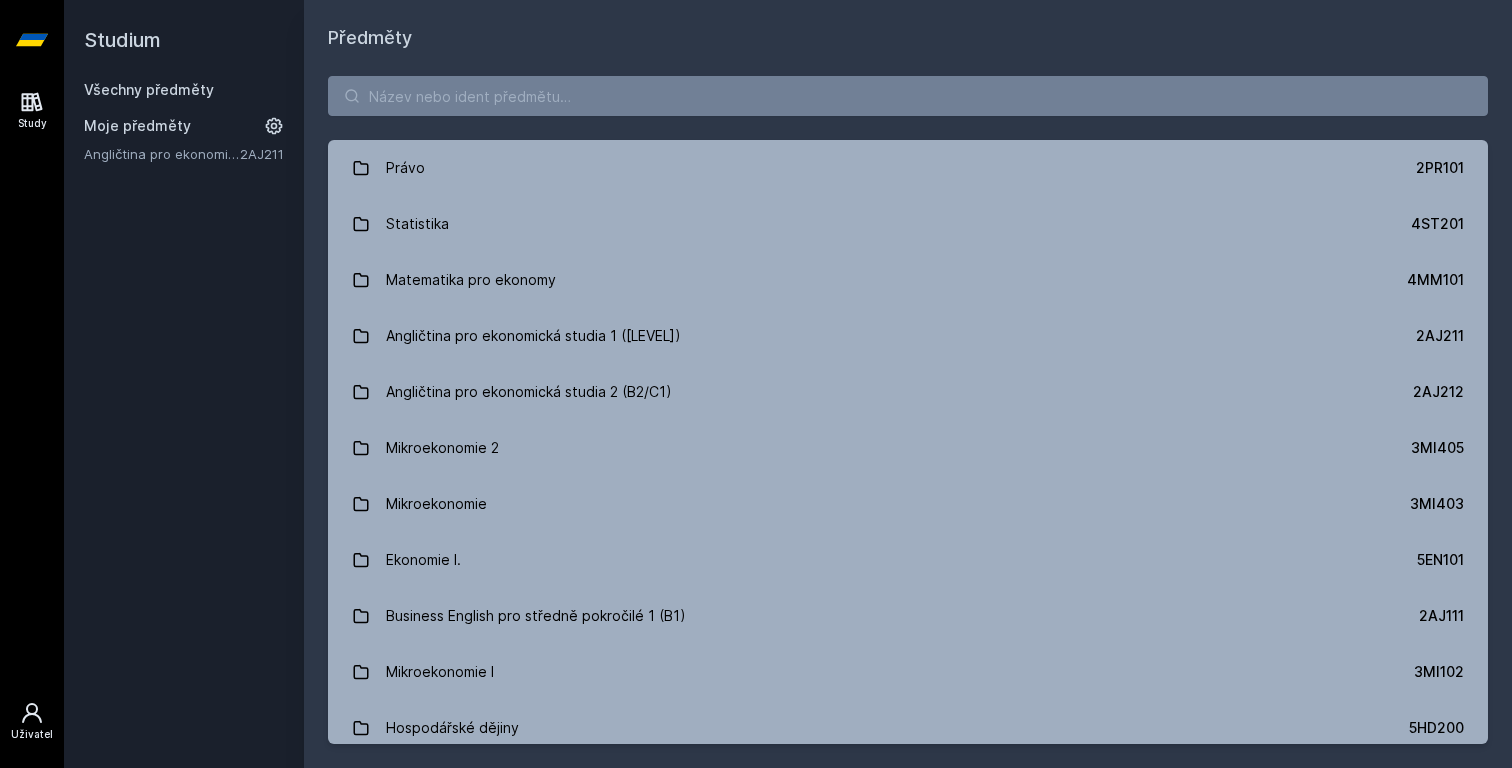 click 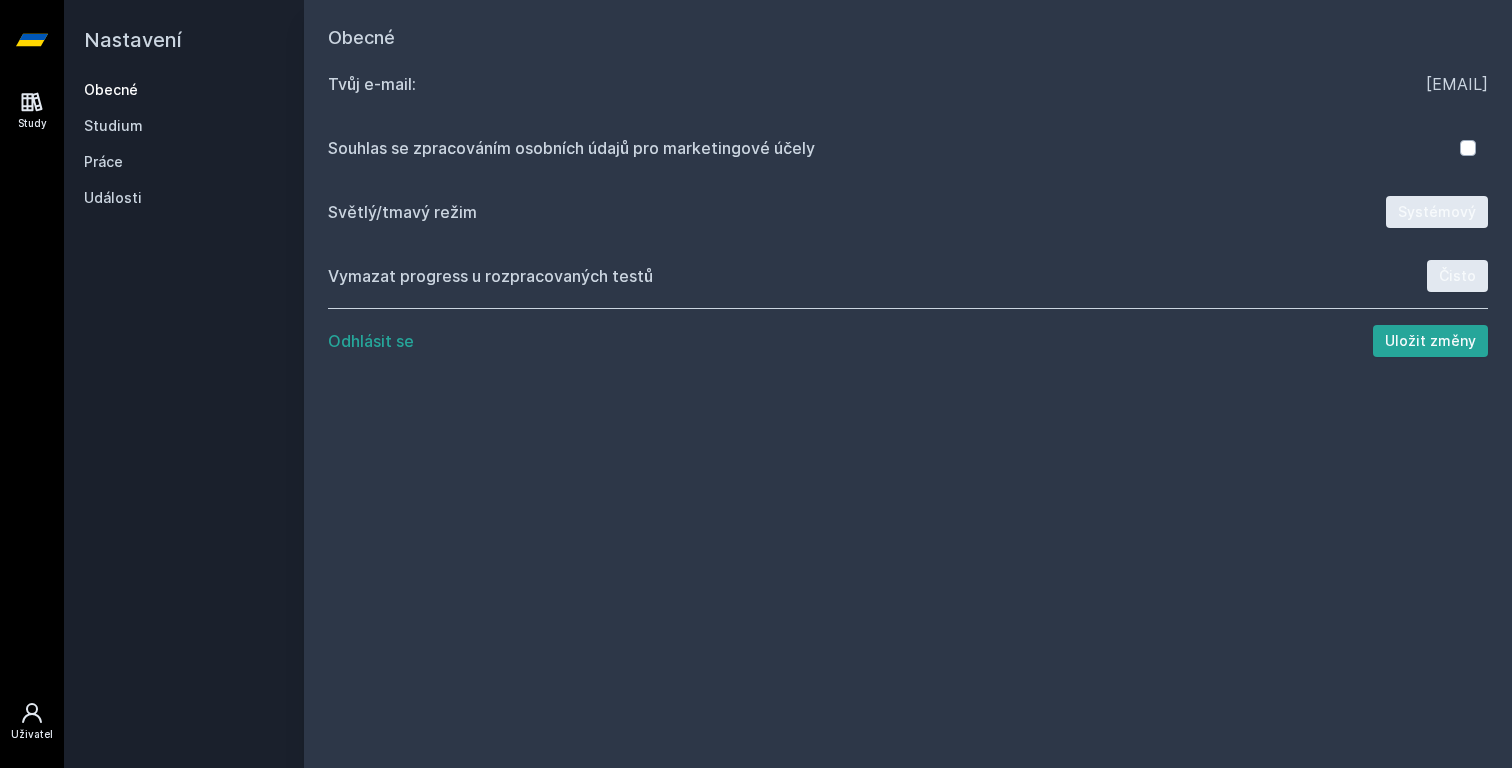 click on "Study" at bounding box center (32, 110) 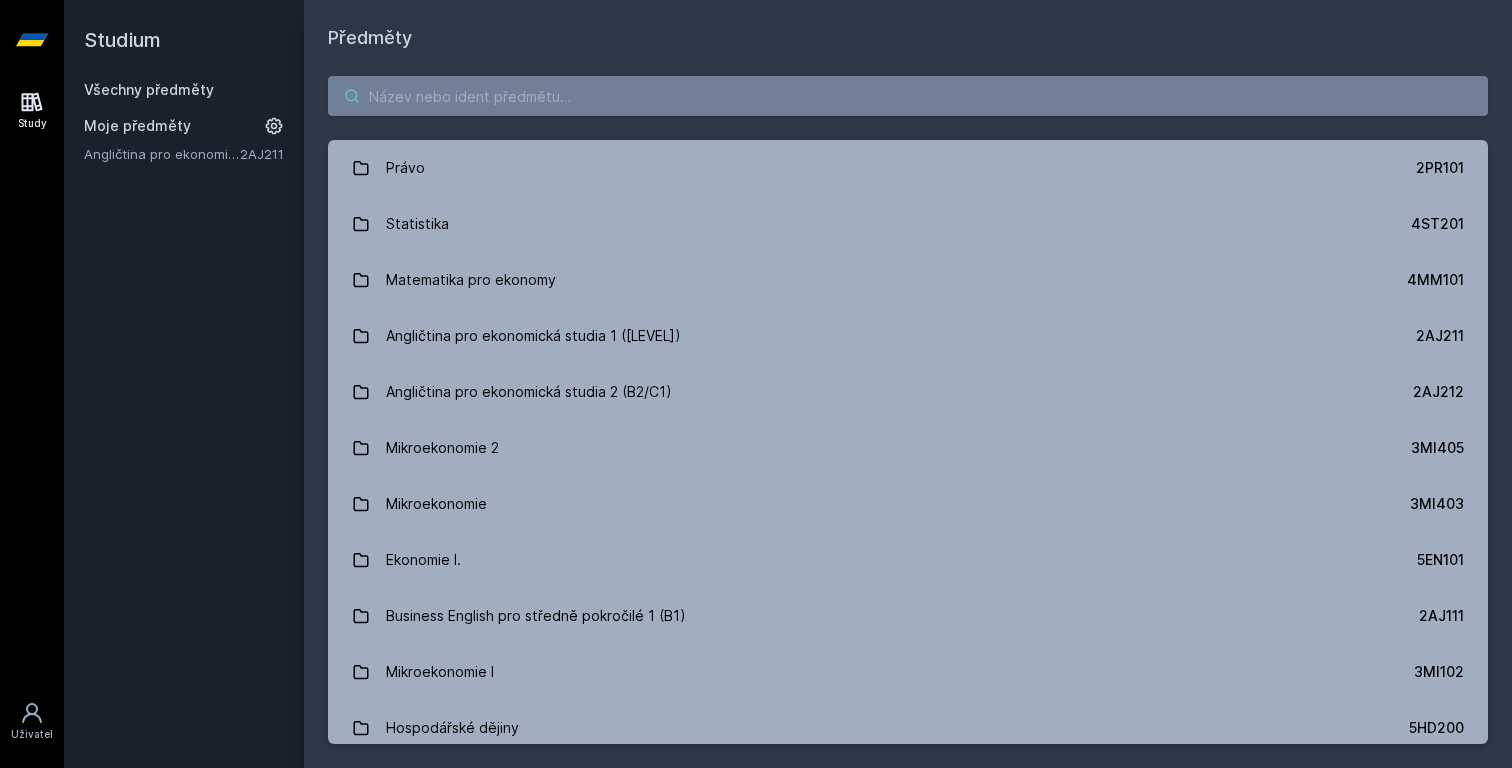 click at bounding box center [908, 96] 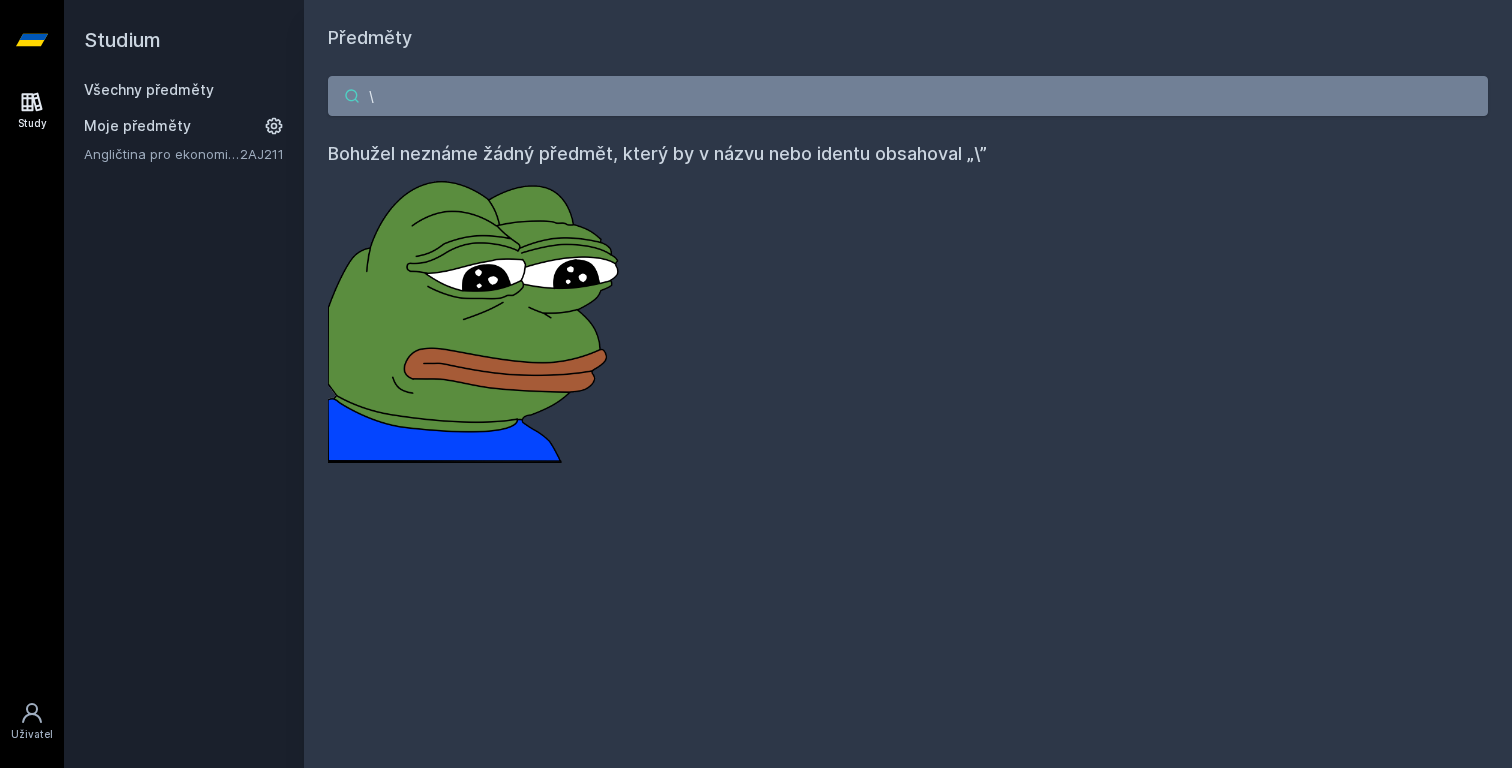 type 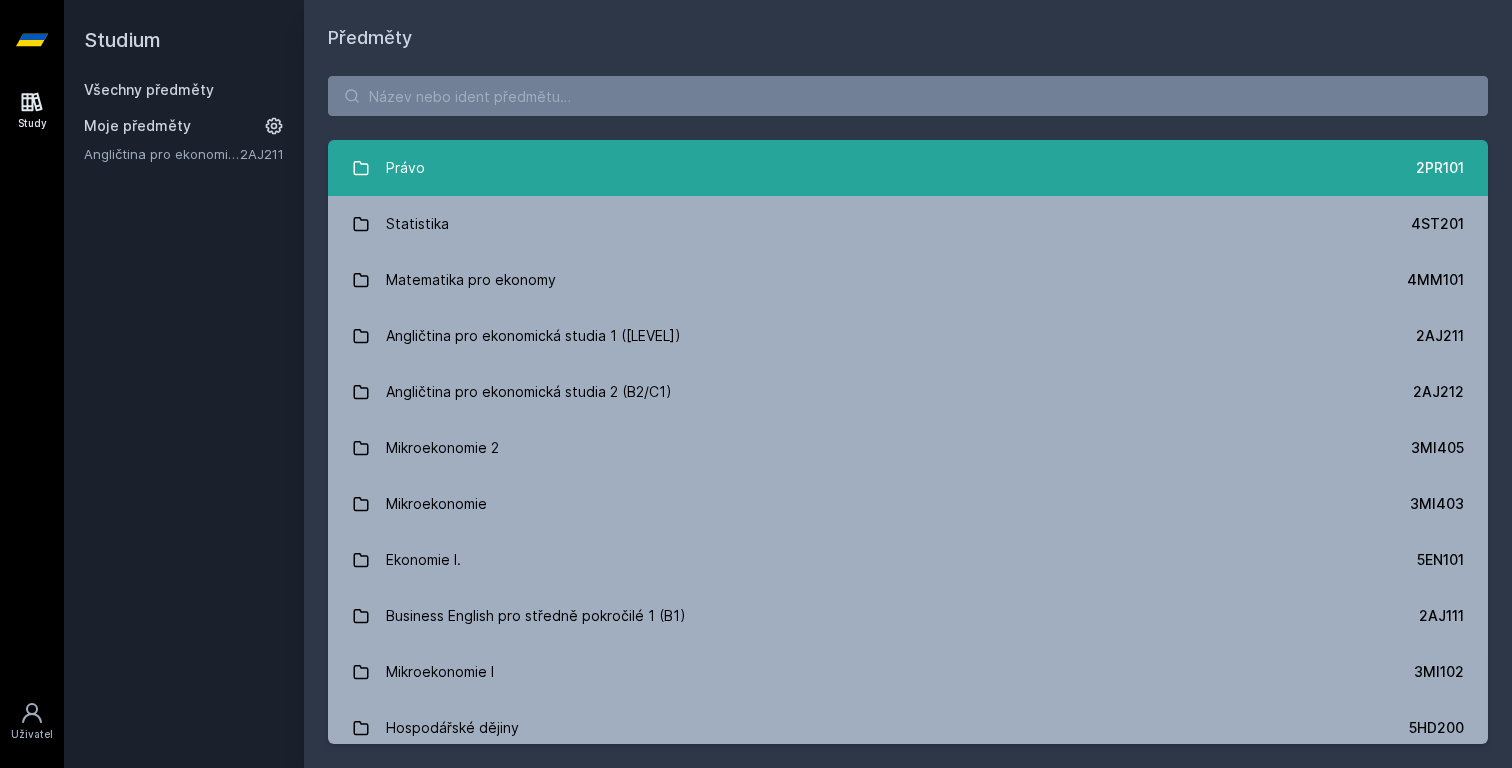 click on "Právo   2PR101" at bounding box center (908, 168) 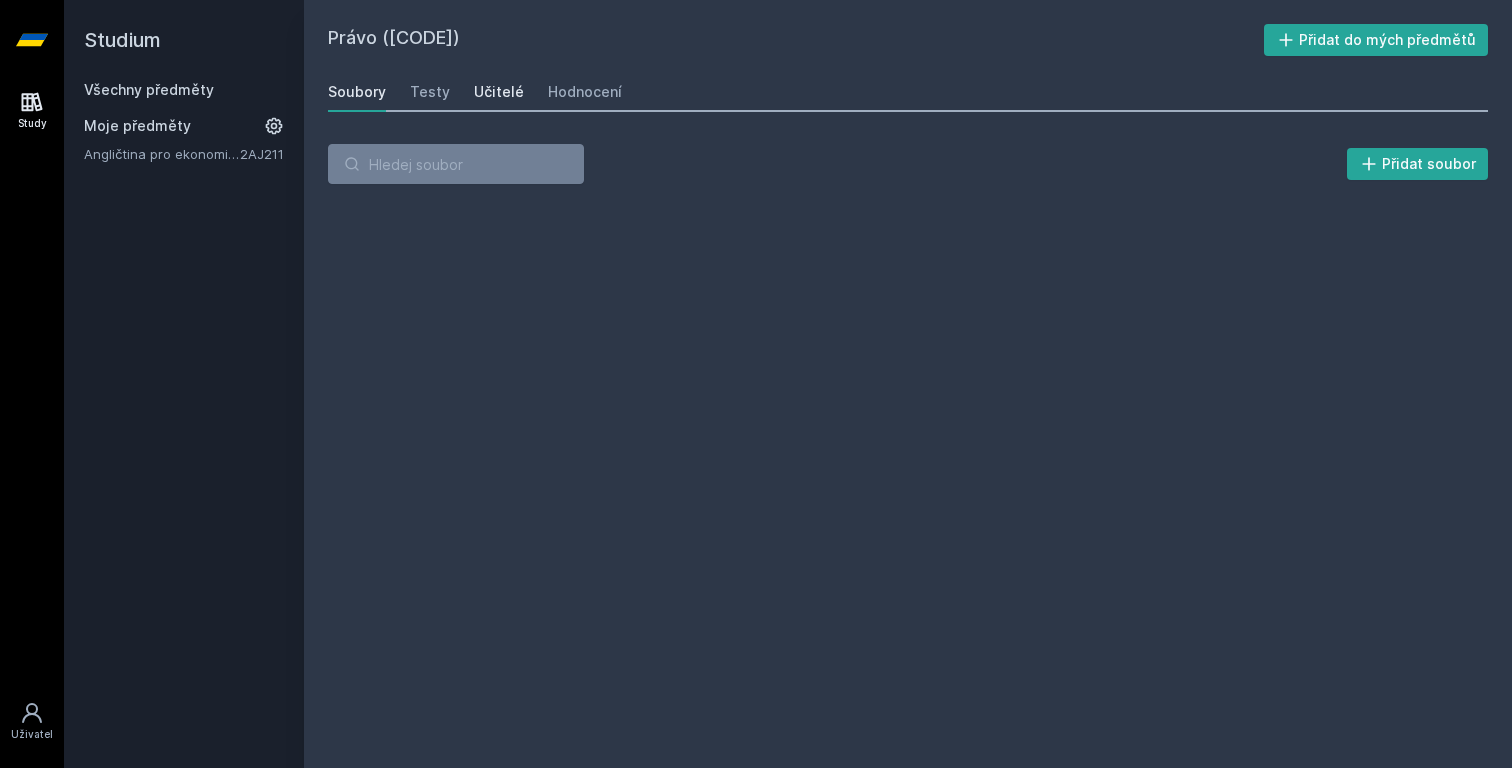 click on "Učitelé" at bounding box center [499, 92] 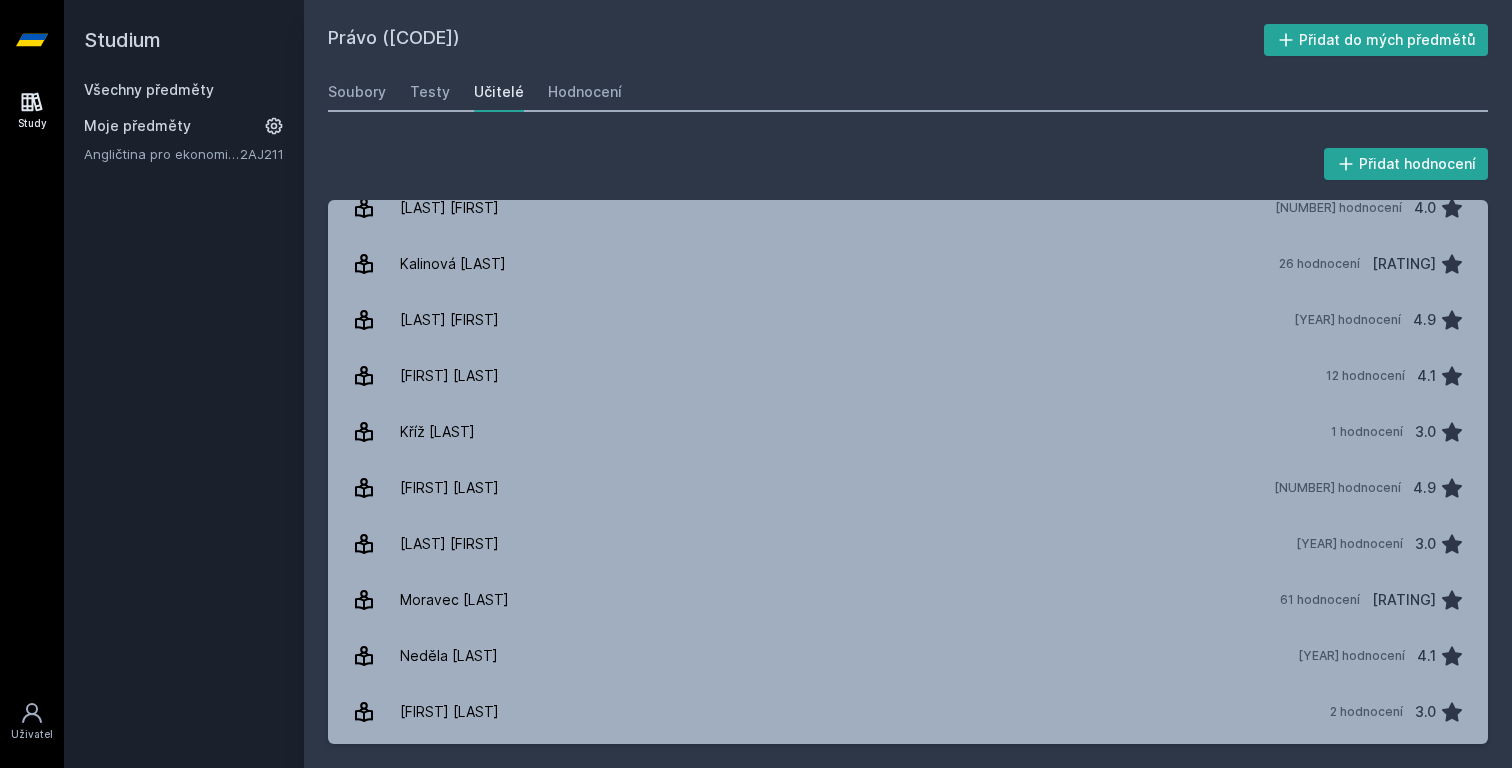 scroll, scrollTop: 745, scrollLeft: 0, axis: vertical 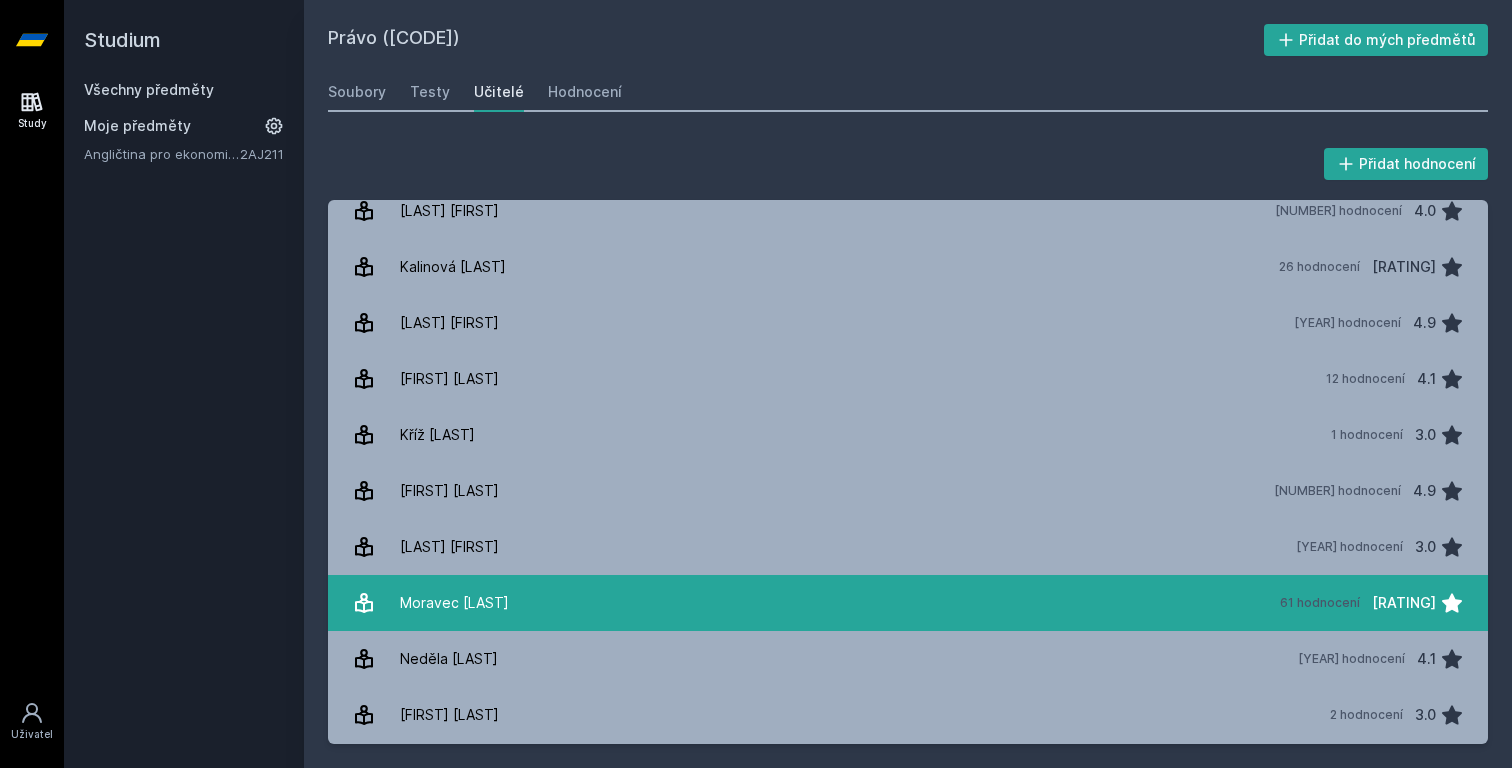 click on "[LAST] [FIRST]
[NUMBER] hodnocení
[RATING]" at bounding box center [908, 603] 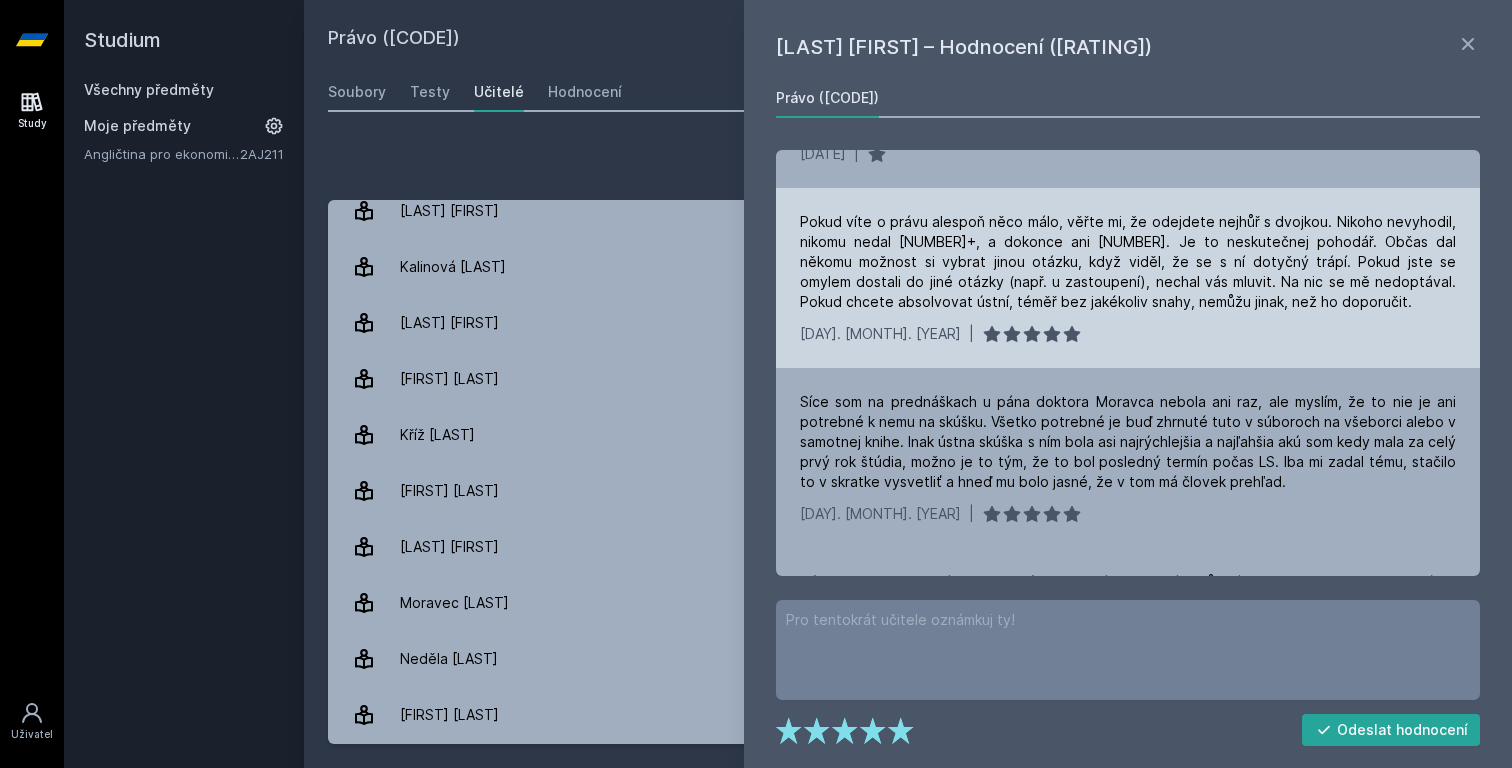 scroll, scrollTop: 2272, scrollLeft: 0, axis: vertical 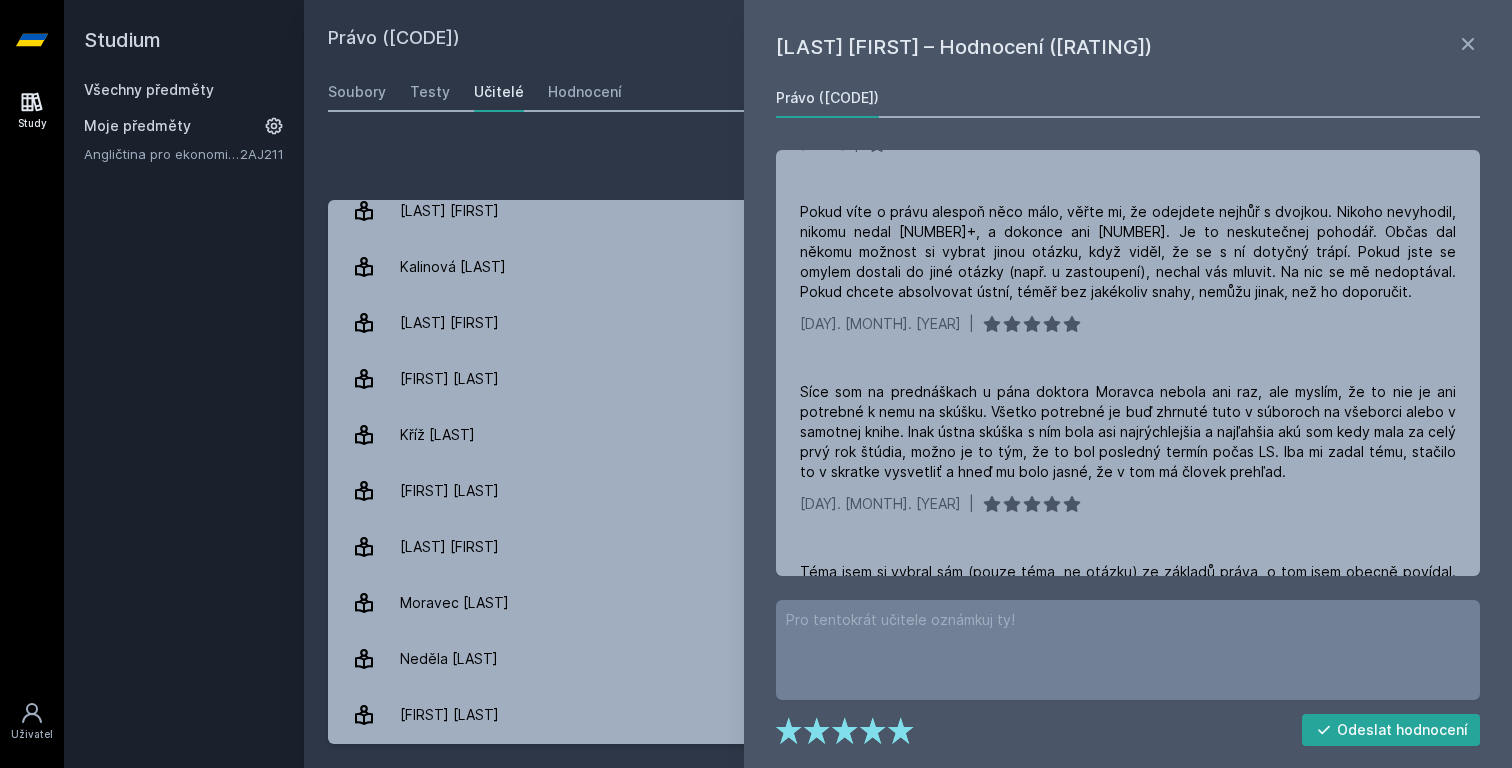 click at bounding box center [1468, 47] 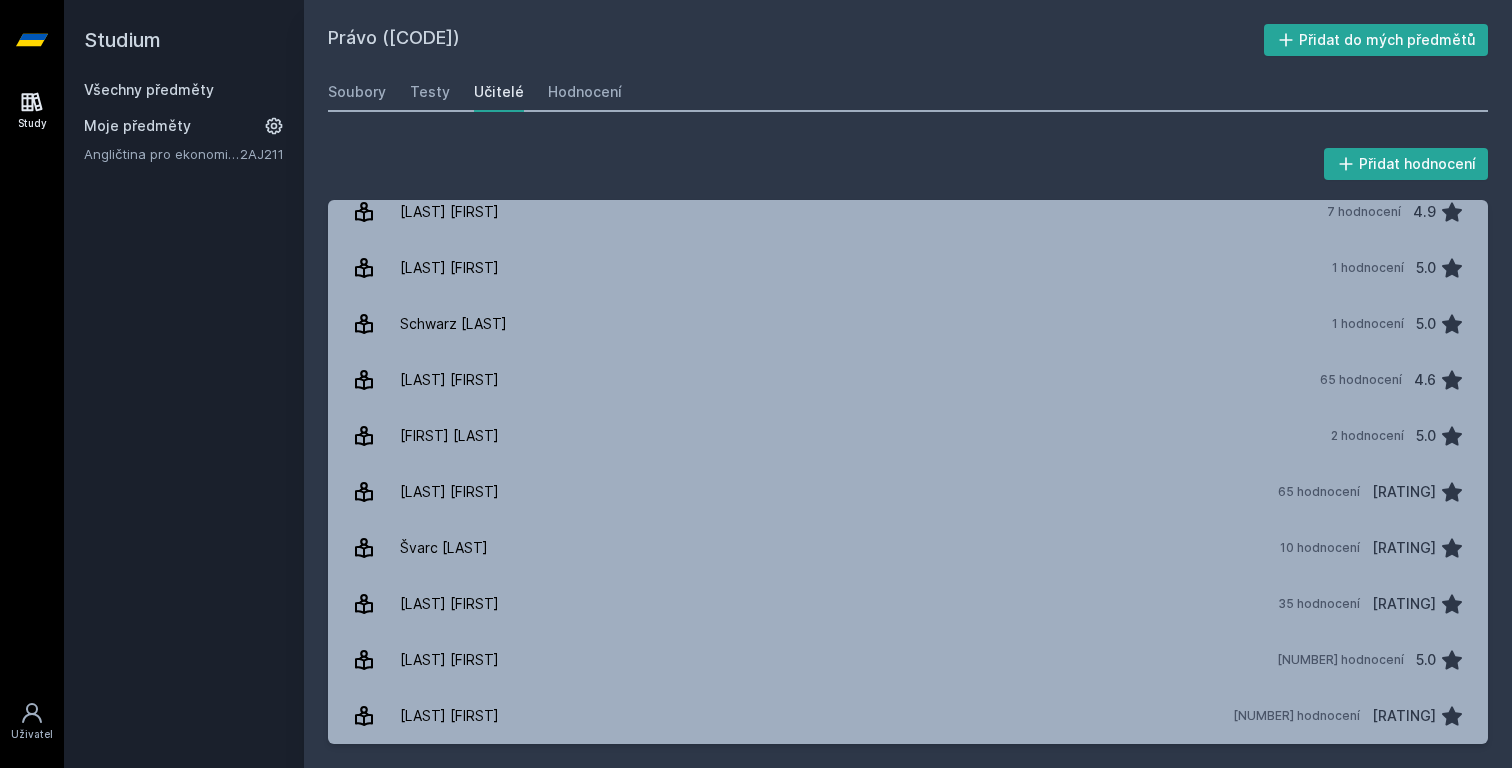 scroll, scrollTop: 1414, scrollLeft: 0, axis: vertical 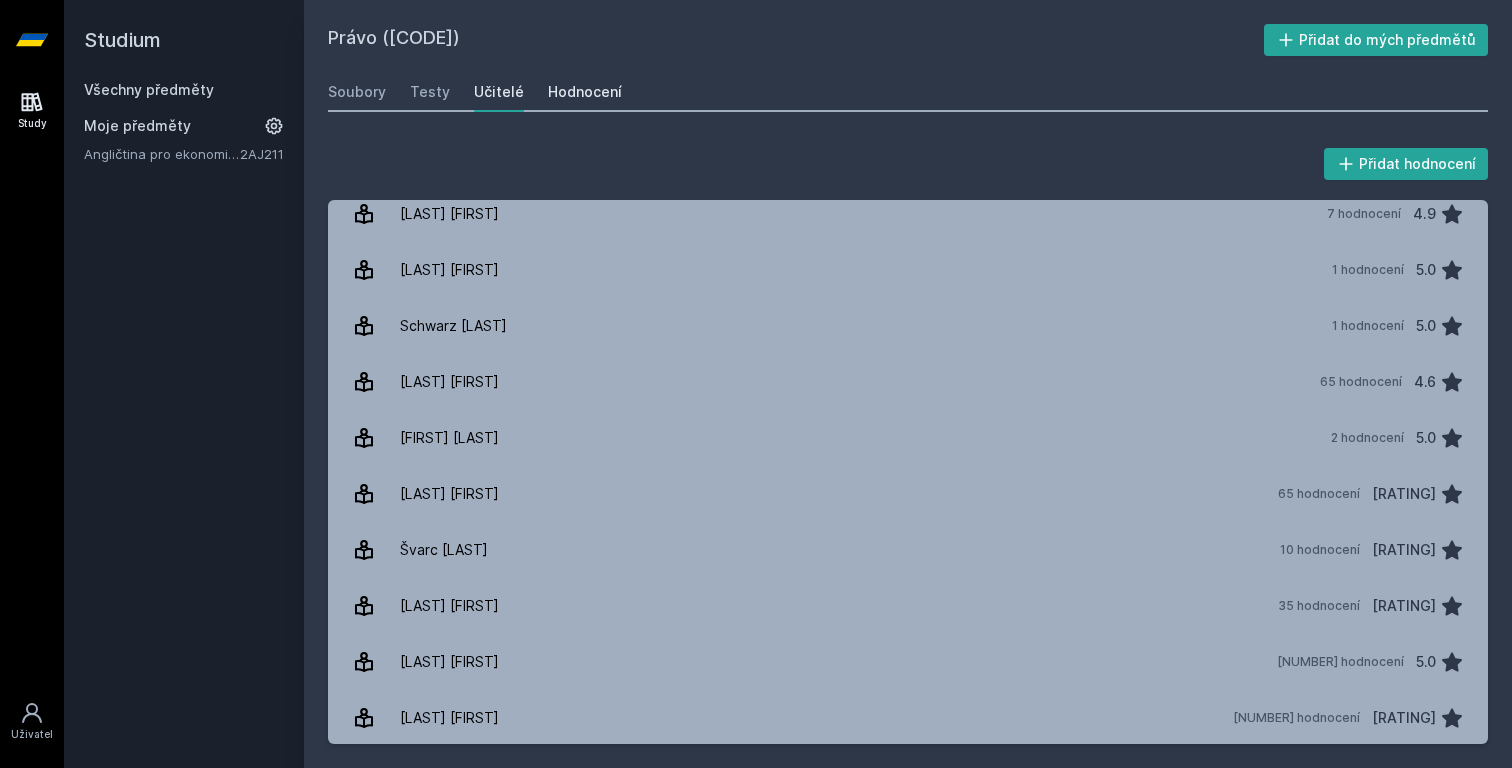 click on "Hodnocení" at bounding box center [585, 92] 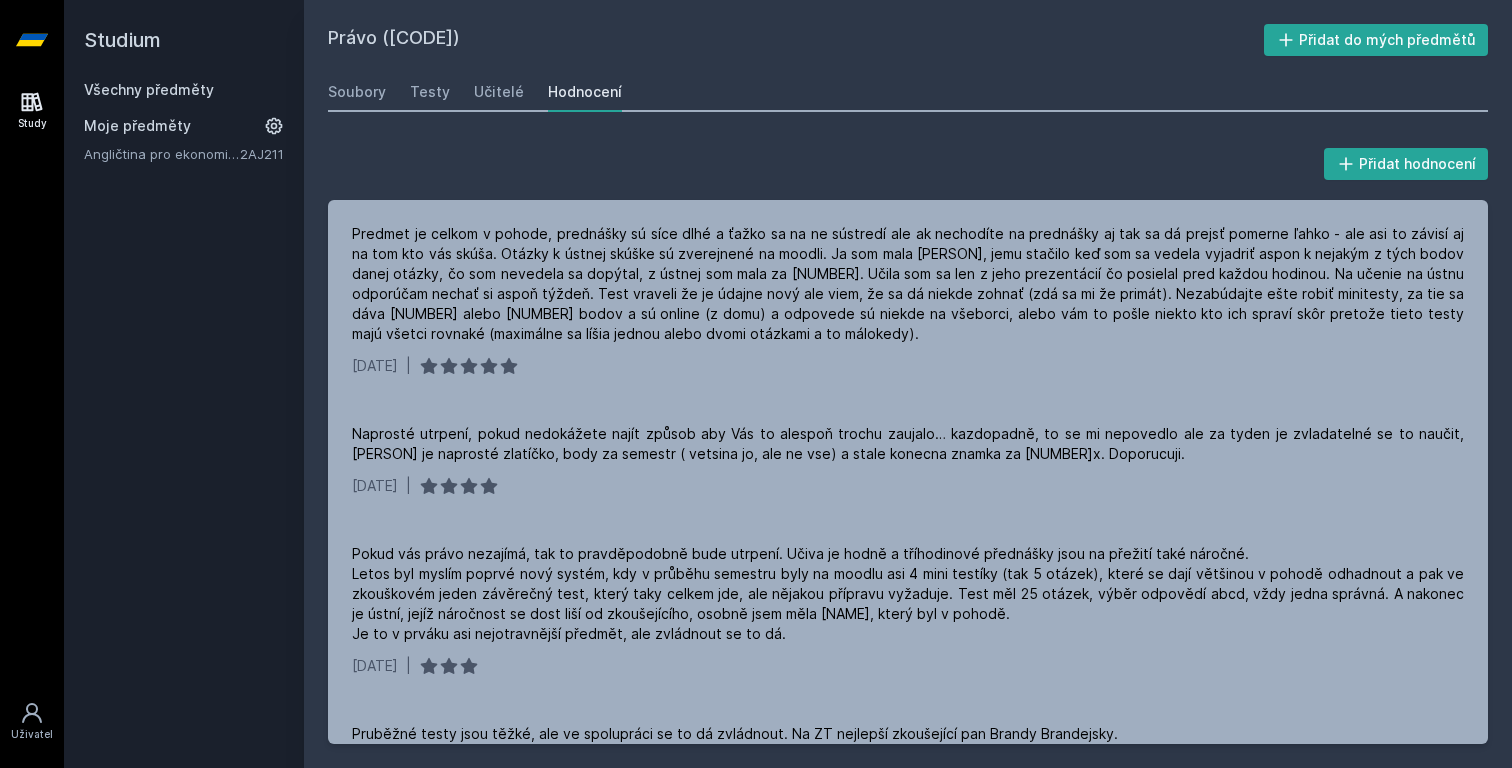 click on "Všechny předměty" at bounding box center [149, 89] 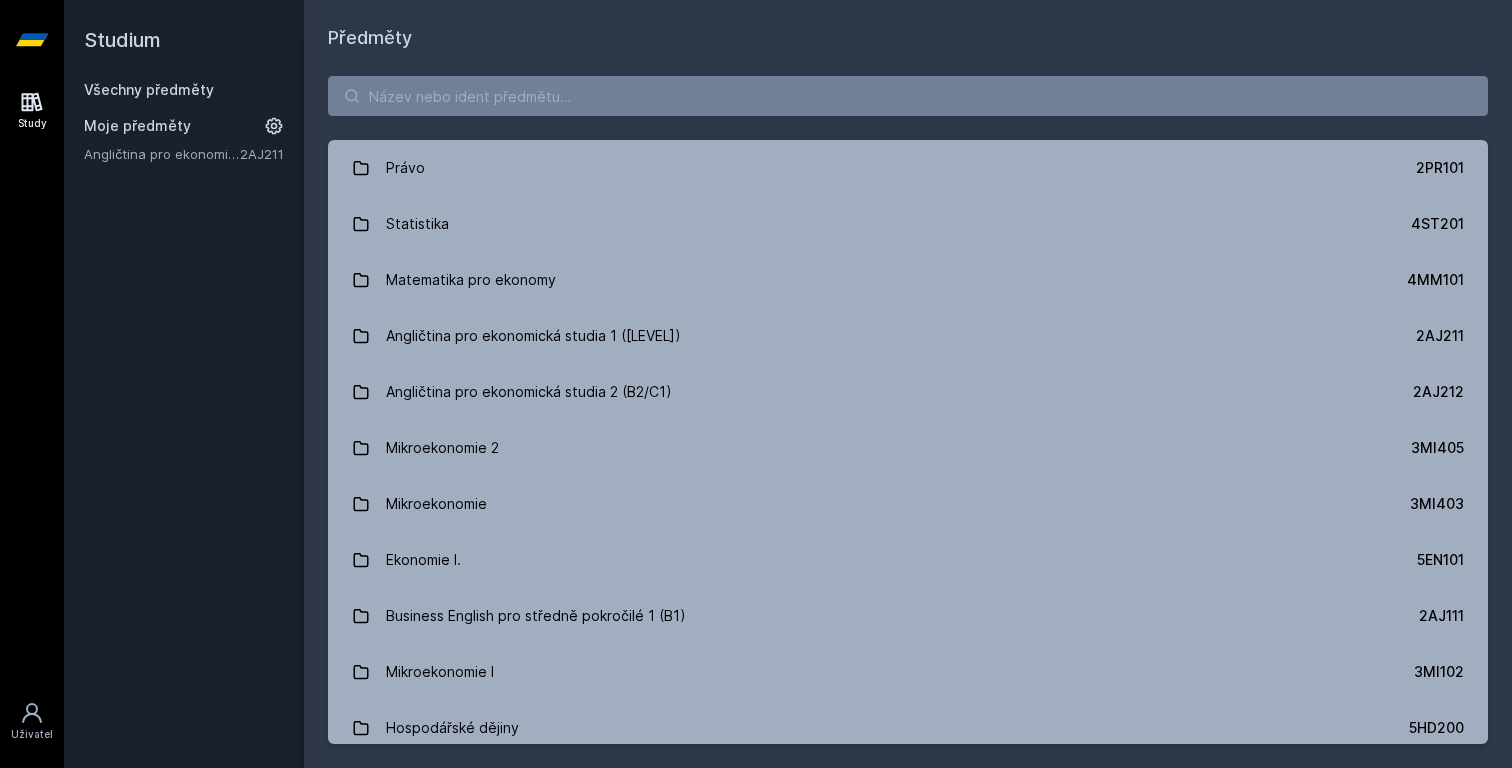 click on "Moje předměty" at bounding box center (137, 126) 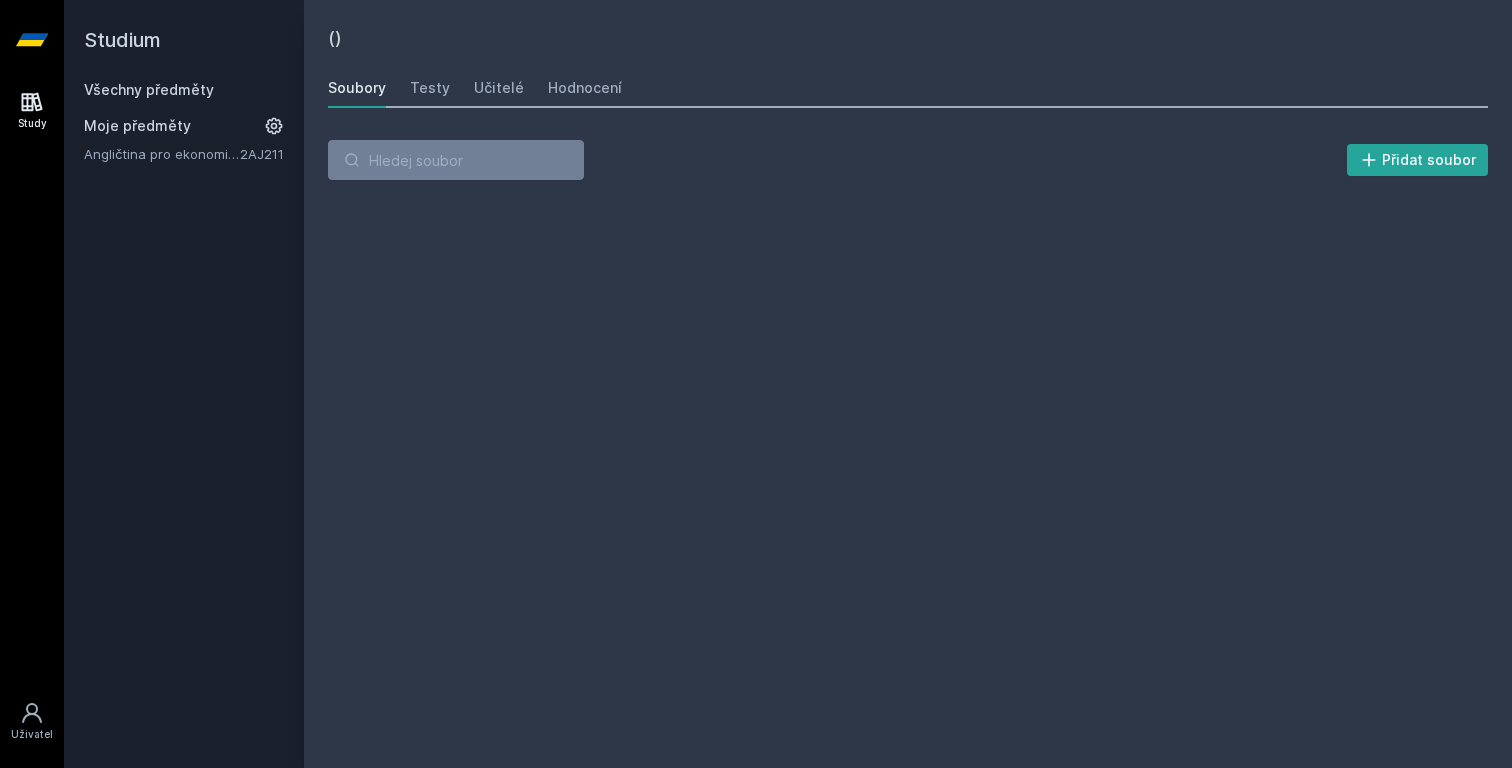 click on "Angličtina pro ekonomická studia 1 ([LEVEL])" at bounding box center [162, 154] 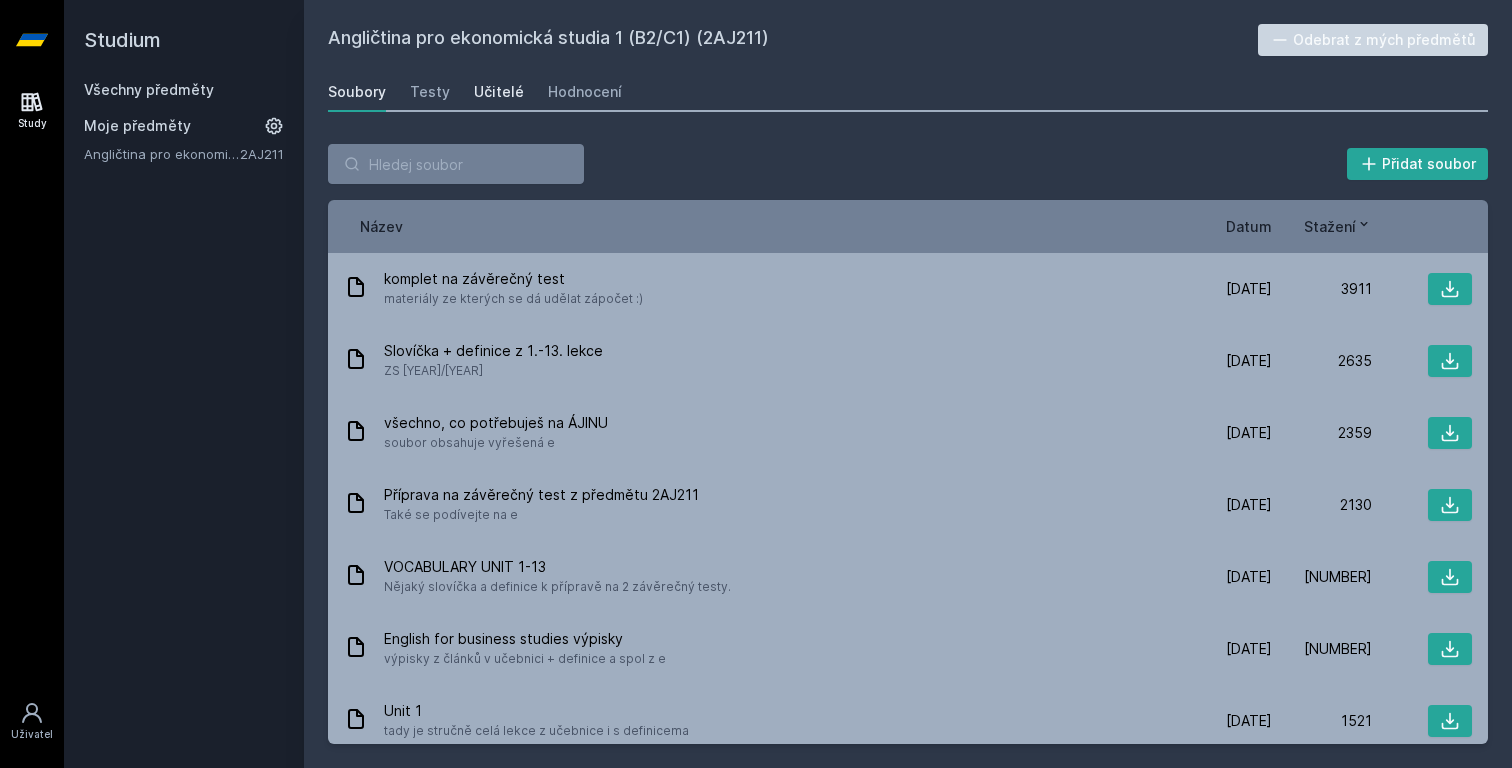 click on "Učitelé" at bounding box center [499, 92] 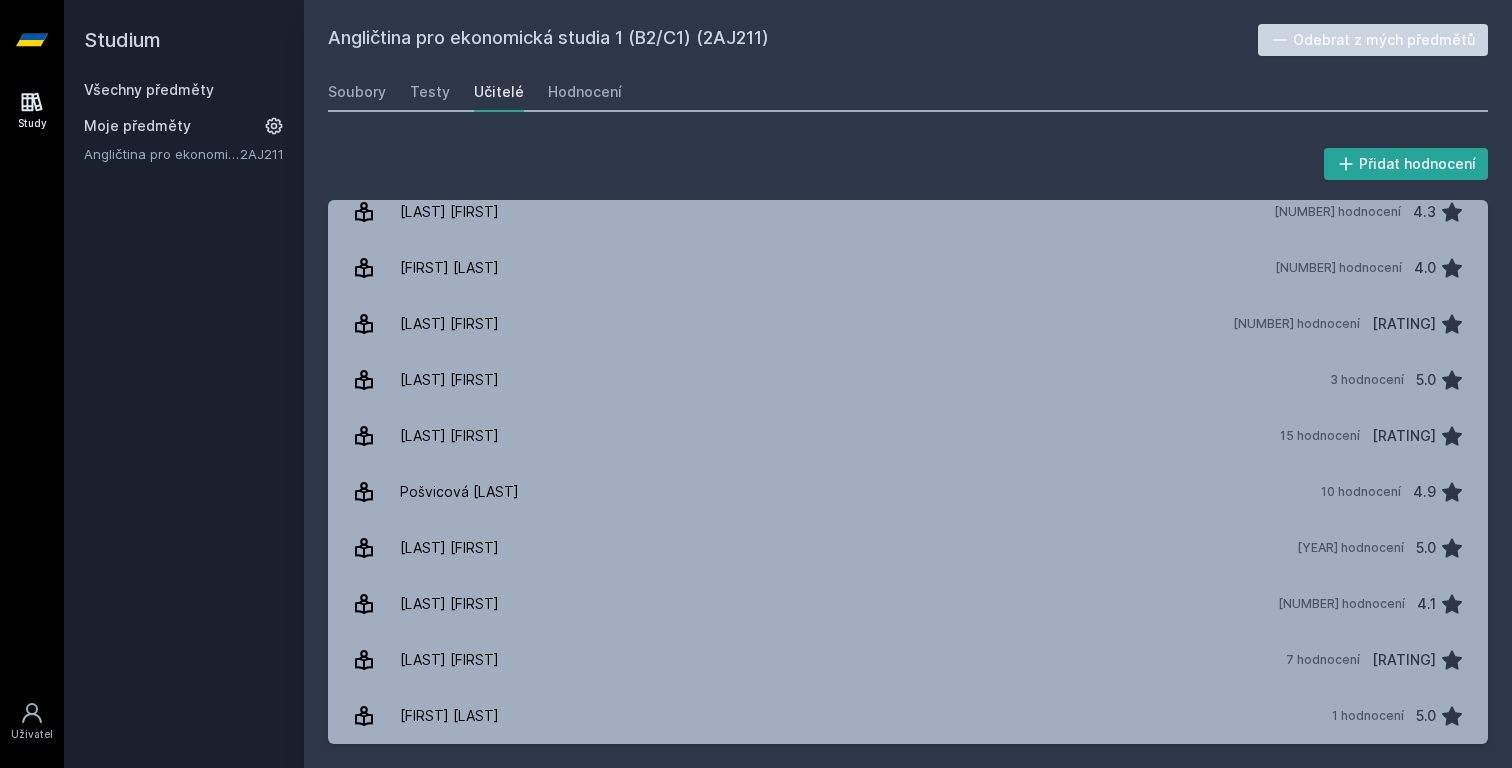 scroll, scrollTop: 0, scrollLeft: 0, axis: both 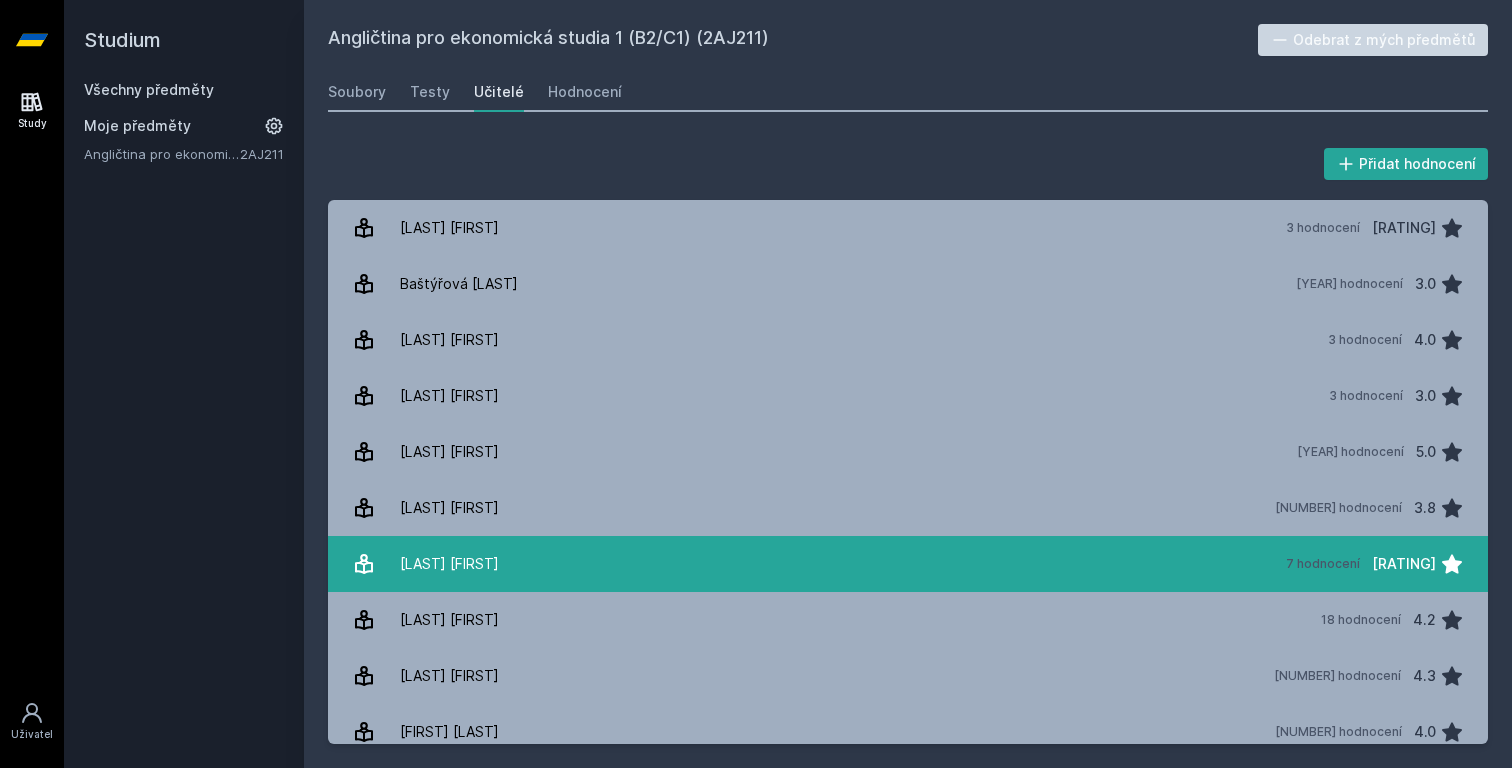 click on "[LAST] [FIRST]
[NUMBER] hodnocení
[RATING]" at bounding box center [908, 564] 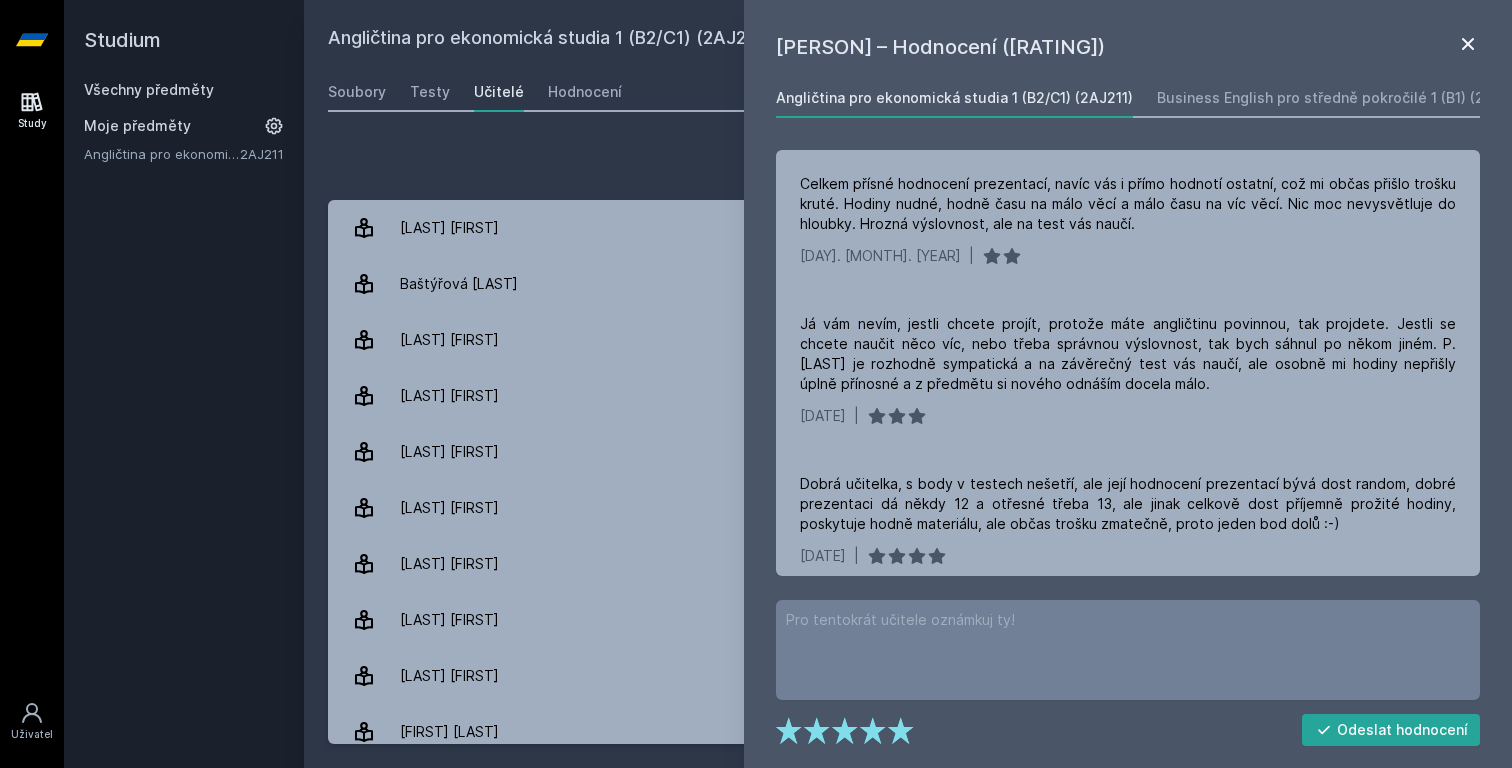click 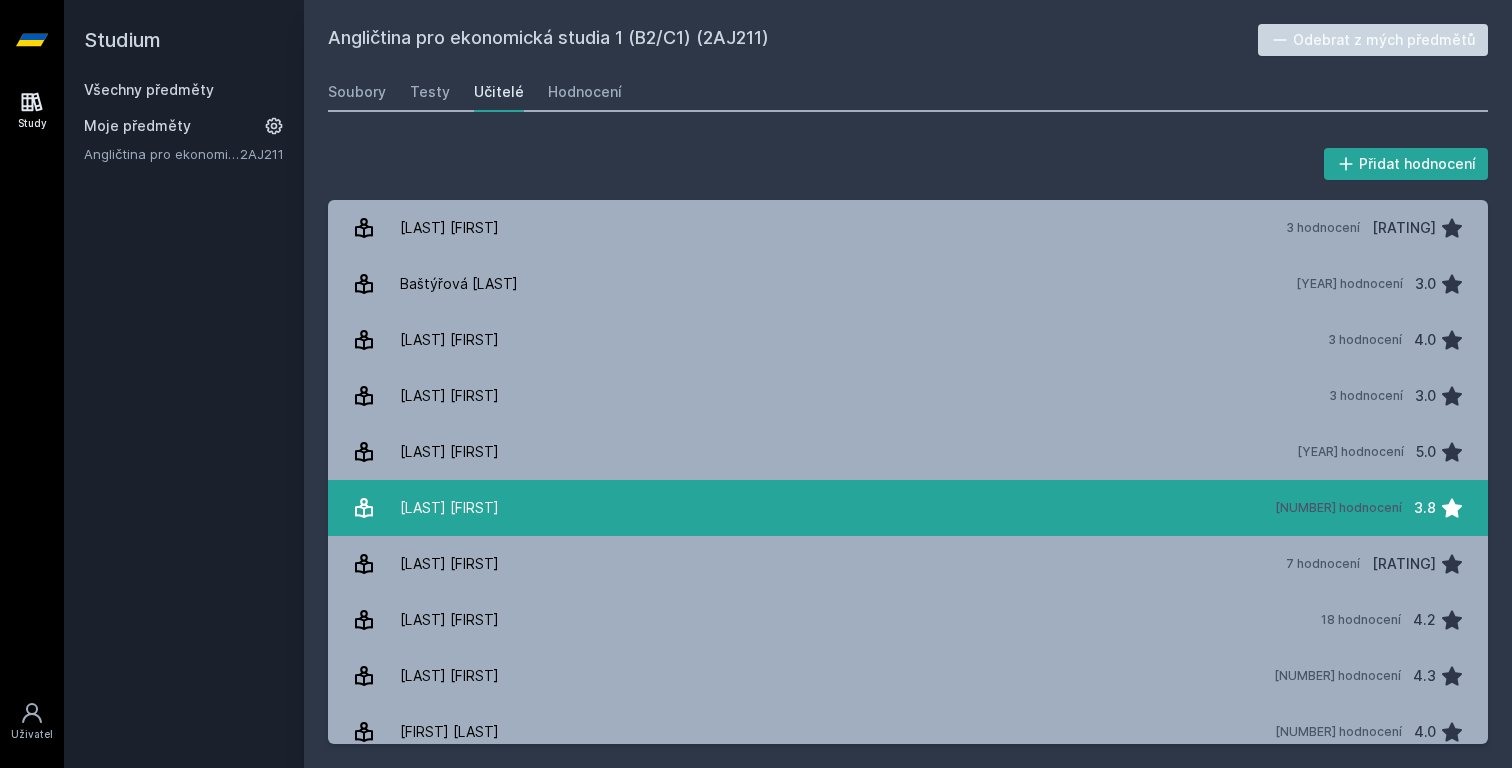 click on "[LAST] [FIRST]
[YEAR] hodnocení
[RATING]" at bounding box center [908, 508] 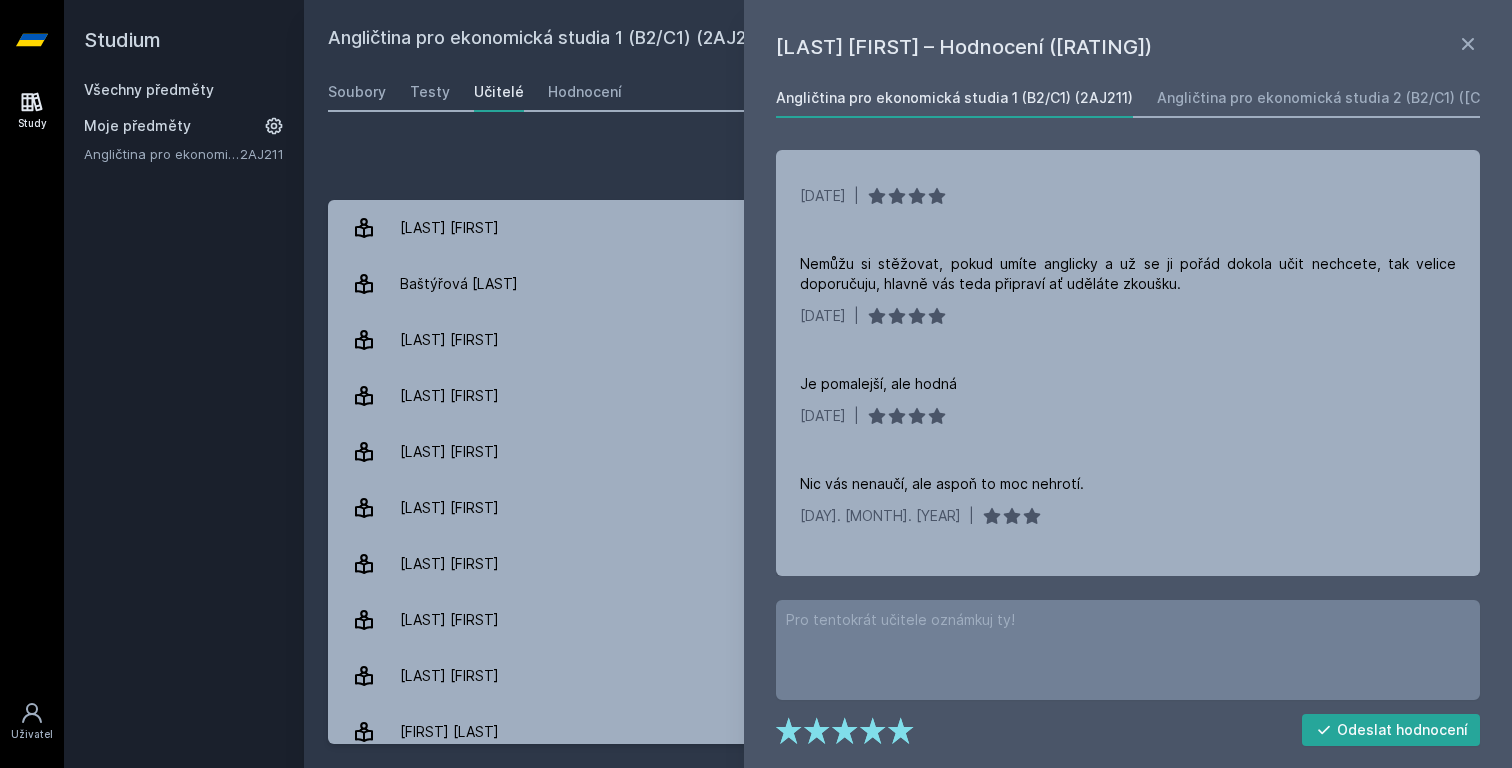 click on "[LAST] [FIRST] – Hodnocení ([RATING])" at bounding box center [1116, 47] 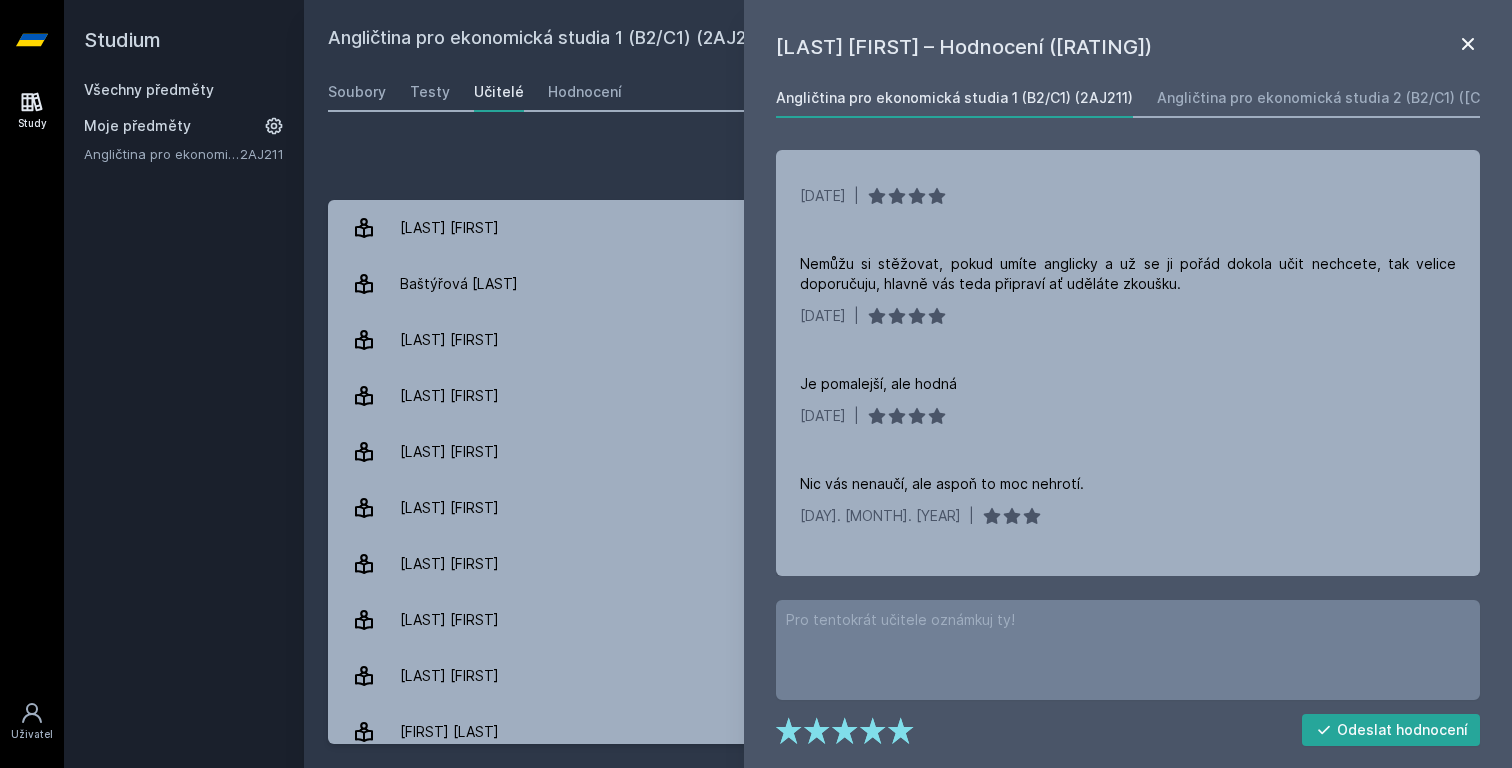 click 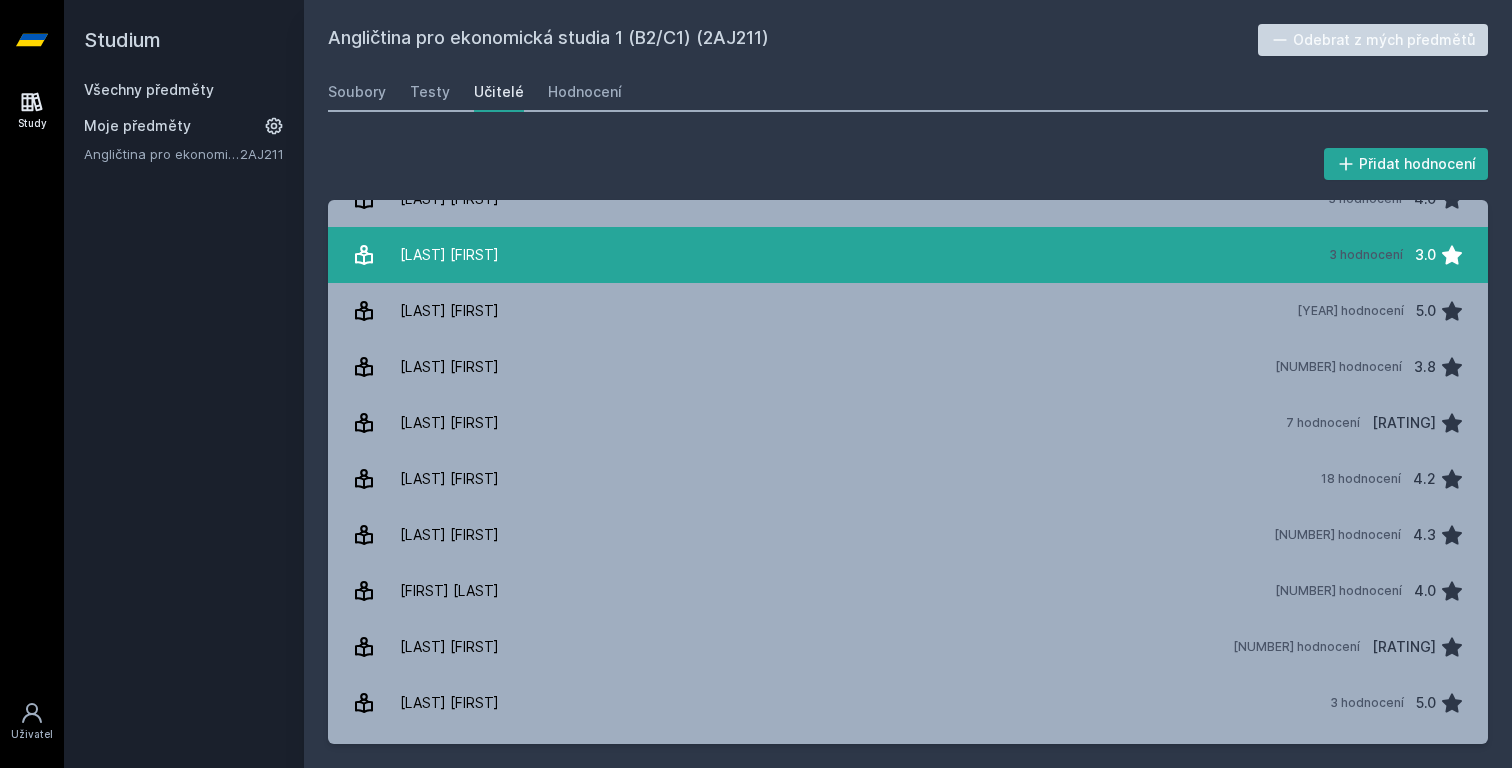 scroll, scrollTop: 0, scrollLeft: 0, axis: both 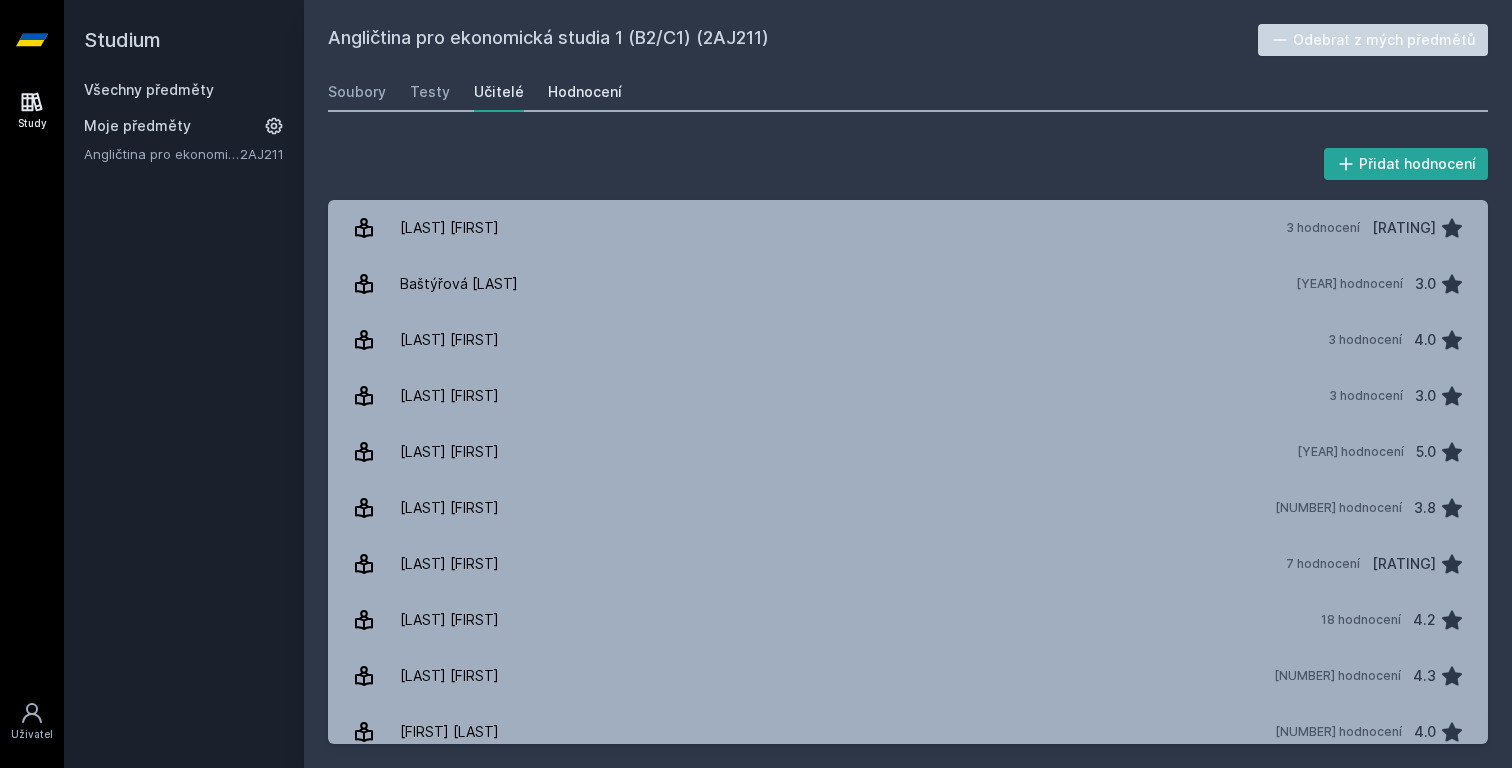 click on "Hodnocení" at bounding box center [585, 92] 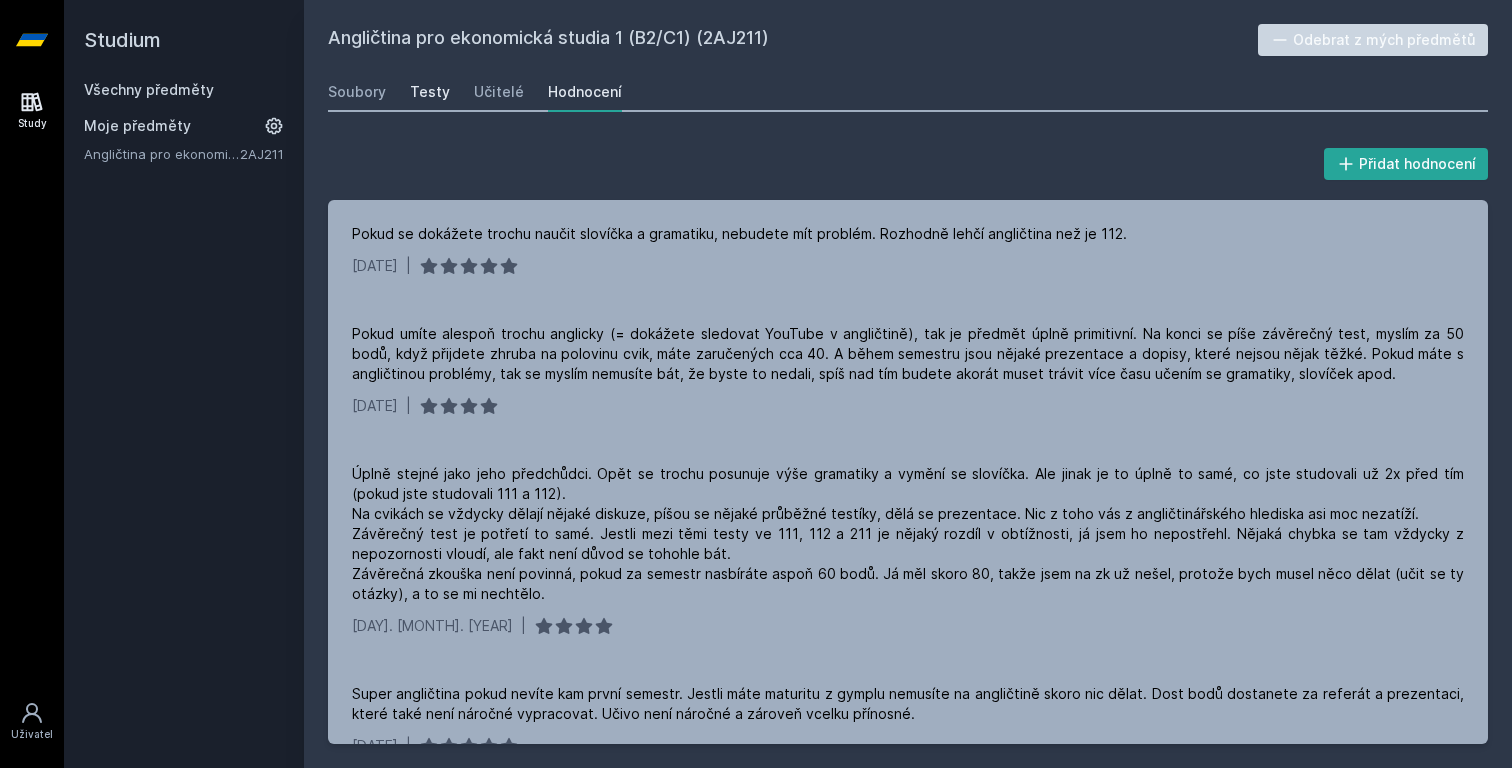 click on "Testy" at bounding box center (430, 92) 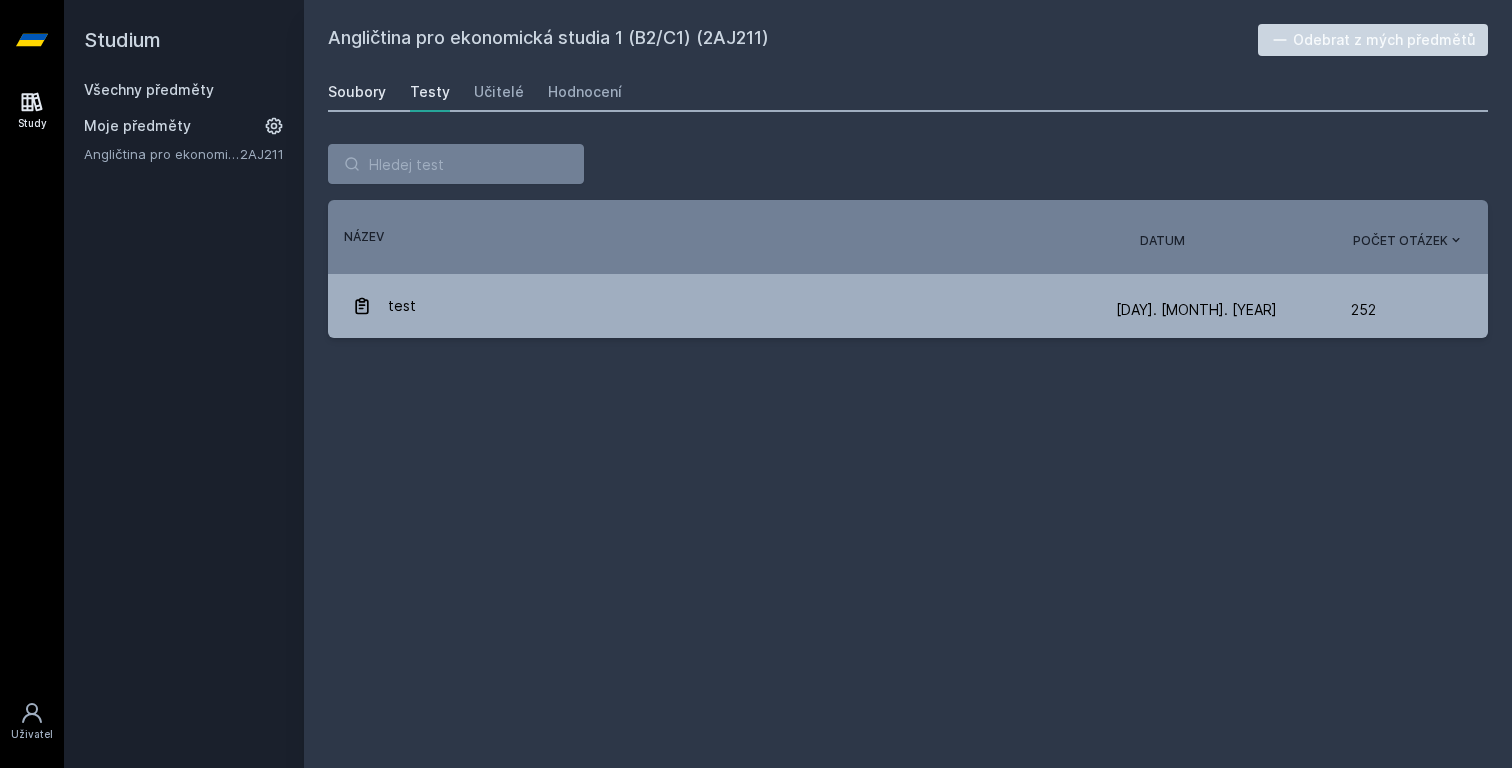 click on "Soubory" at bounding box center (357, 92) 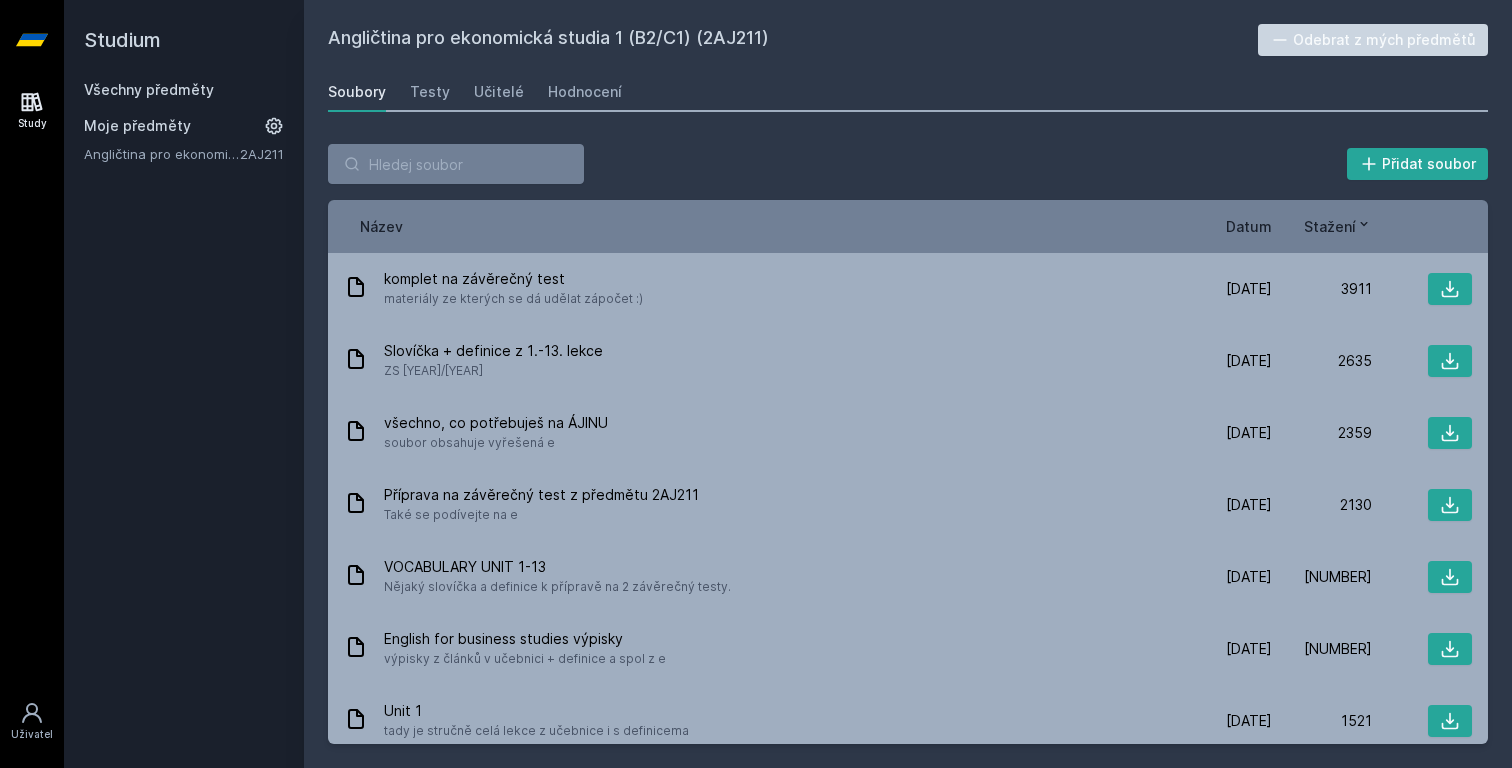 click on "Stažení" at bounding box center [1330, 226] 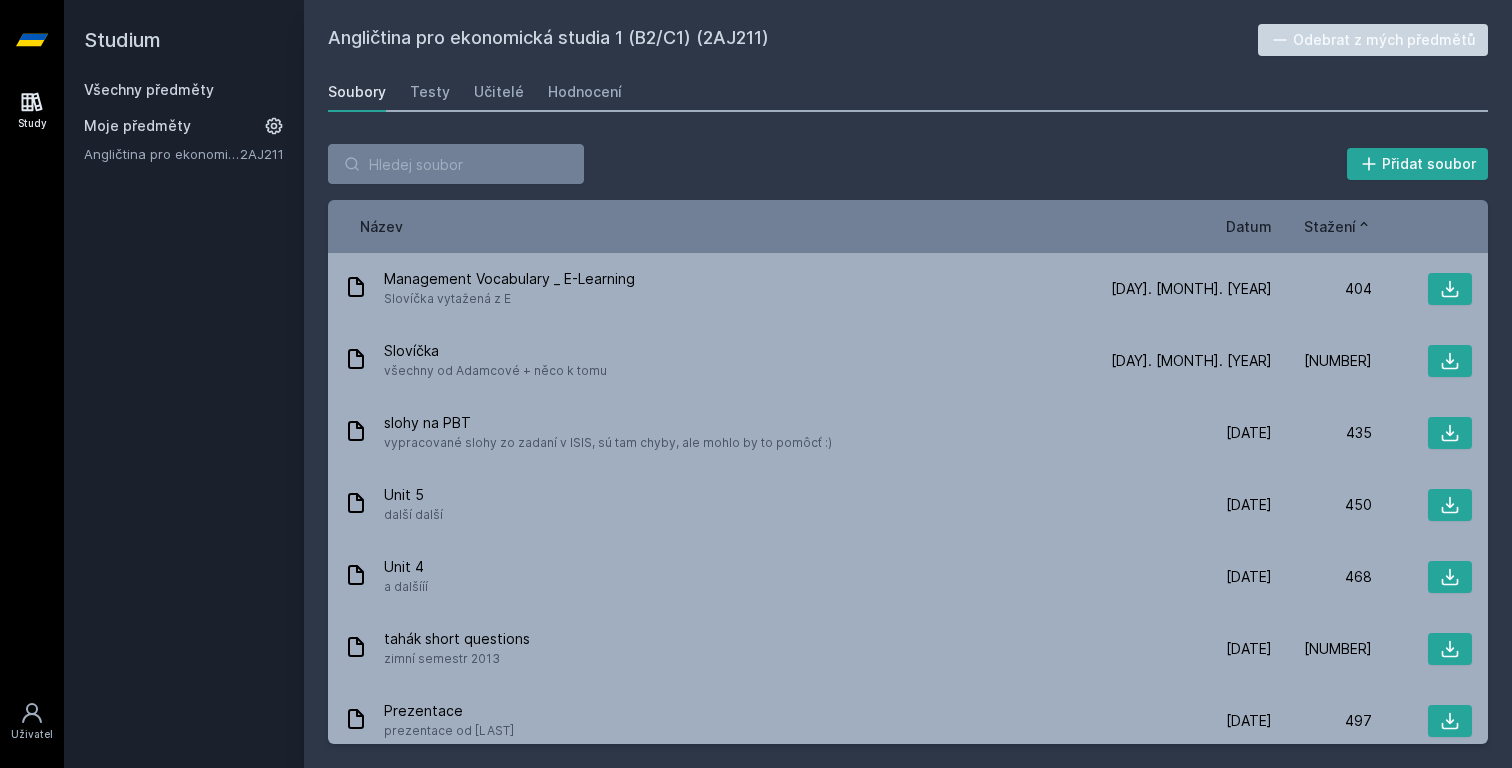 click on "Stažení" at bounding box center (1330, 226) 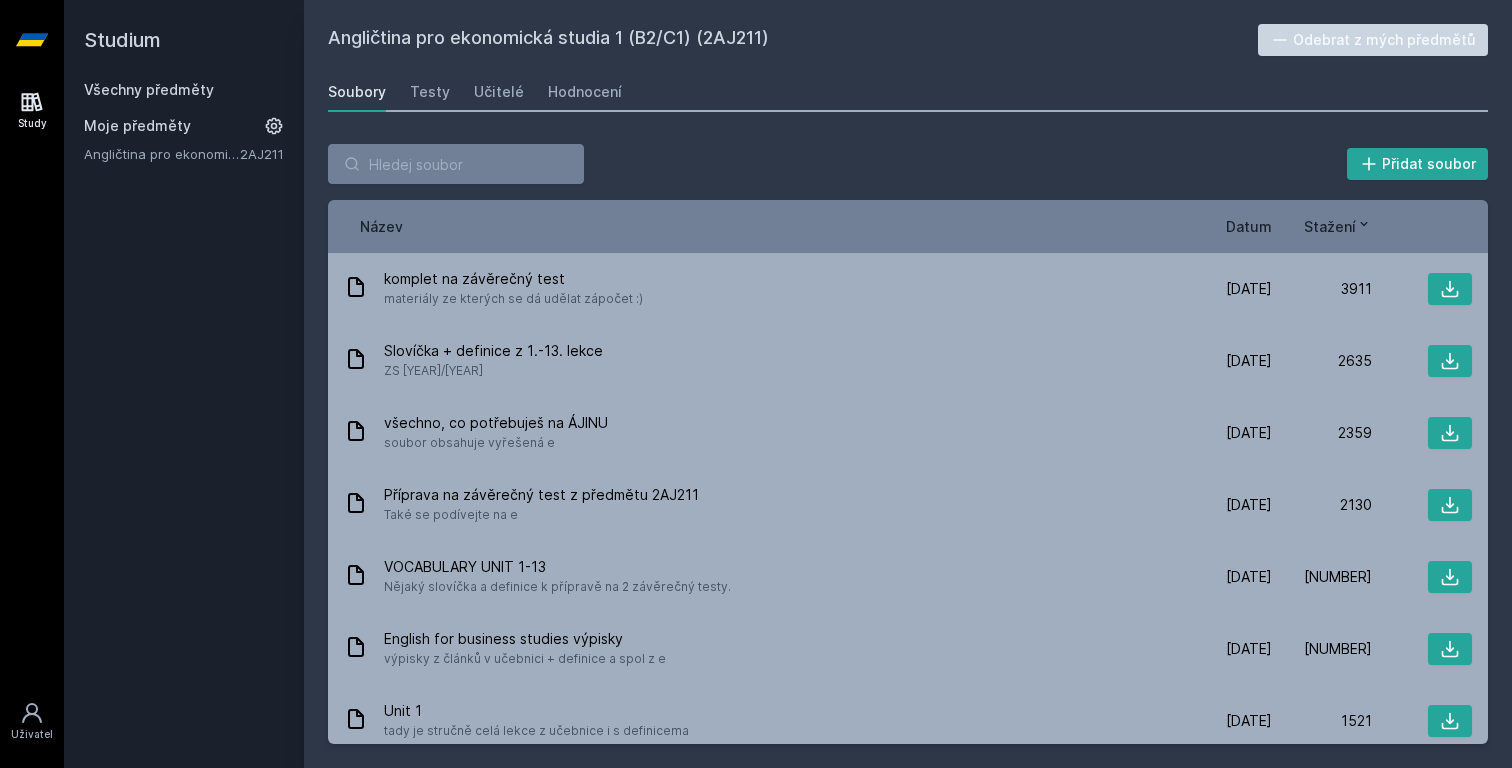 click on "Všechny předměty" at bounding box center [149, 89] 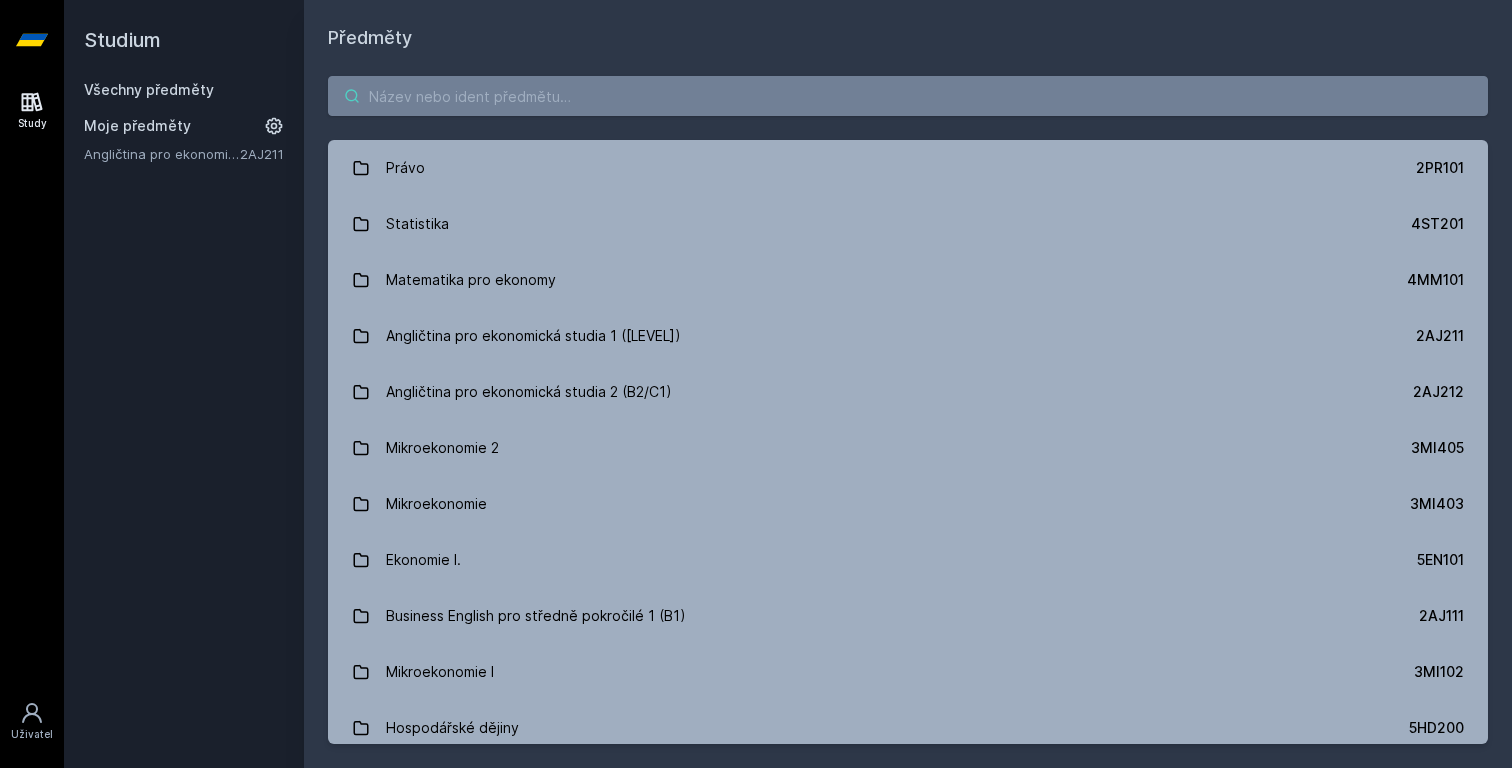 click at bounding box center (908, 96) 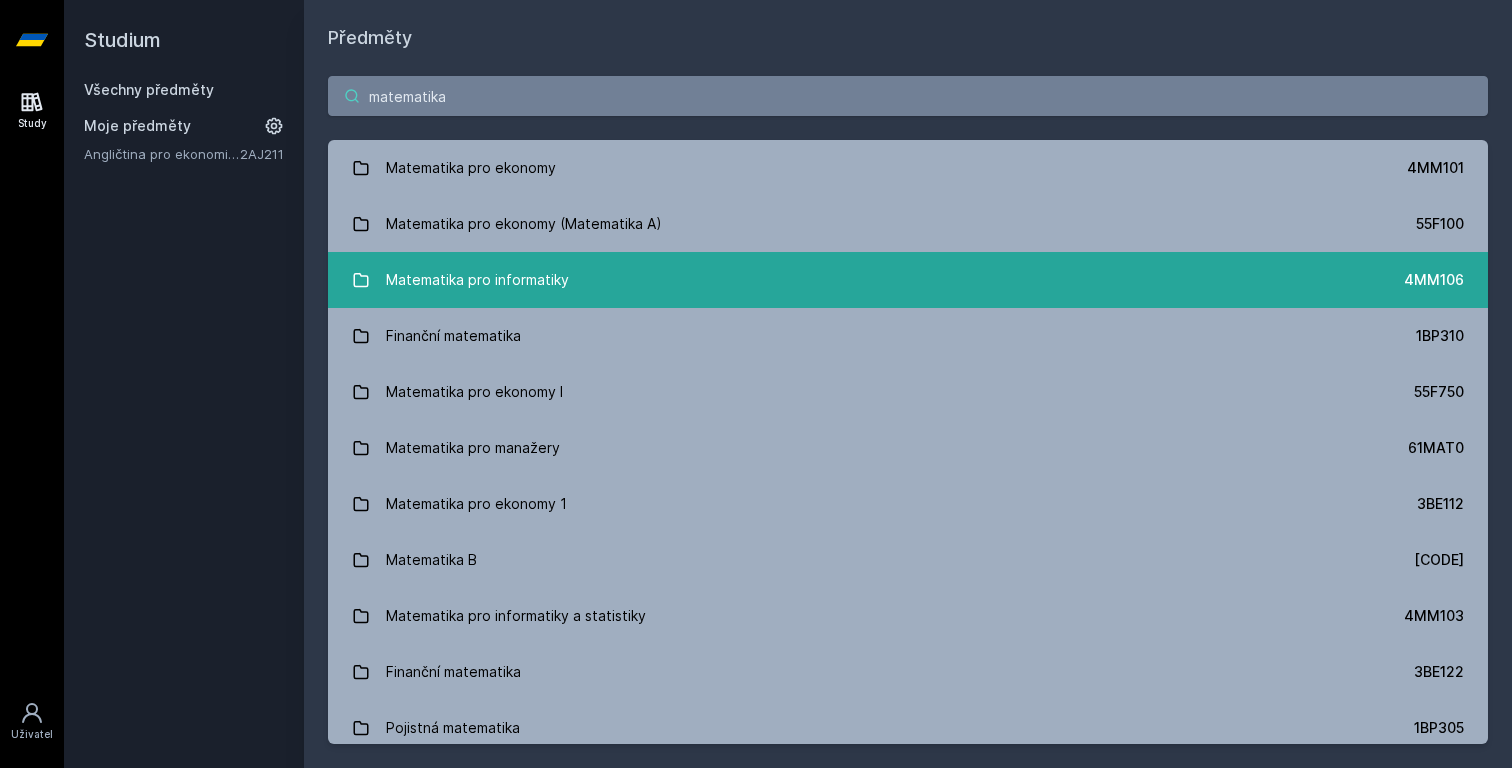 type on "matematika" 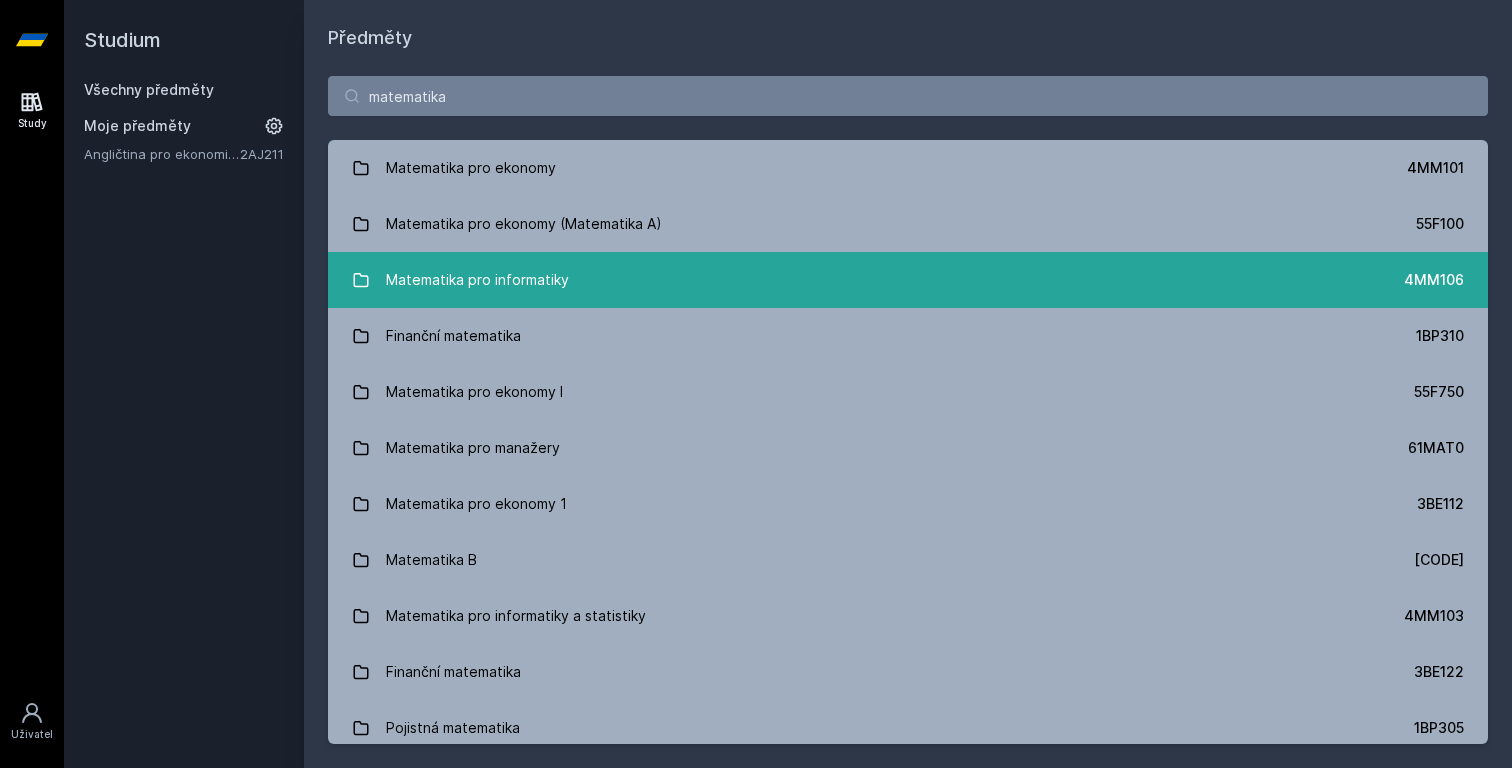 click on "Matematika pro informatiky   [CODE]" at bounding box center (908, 280) 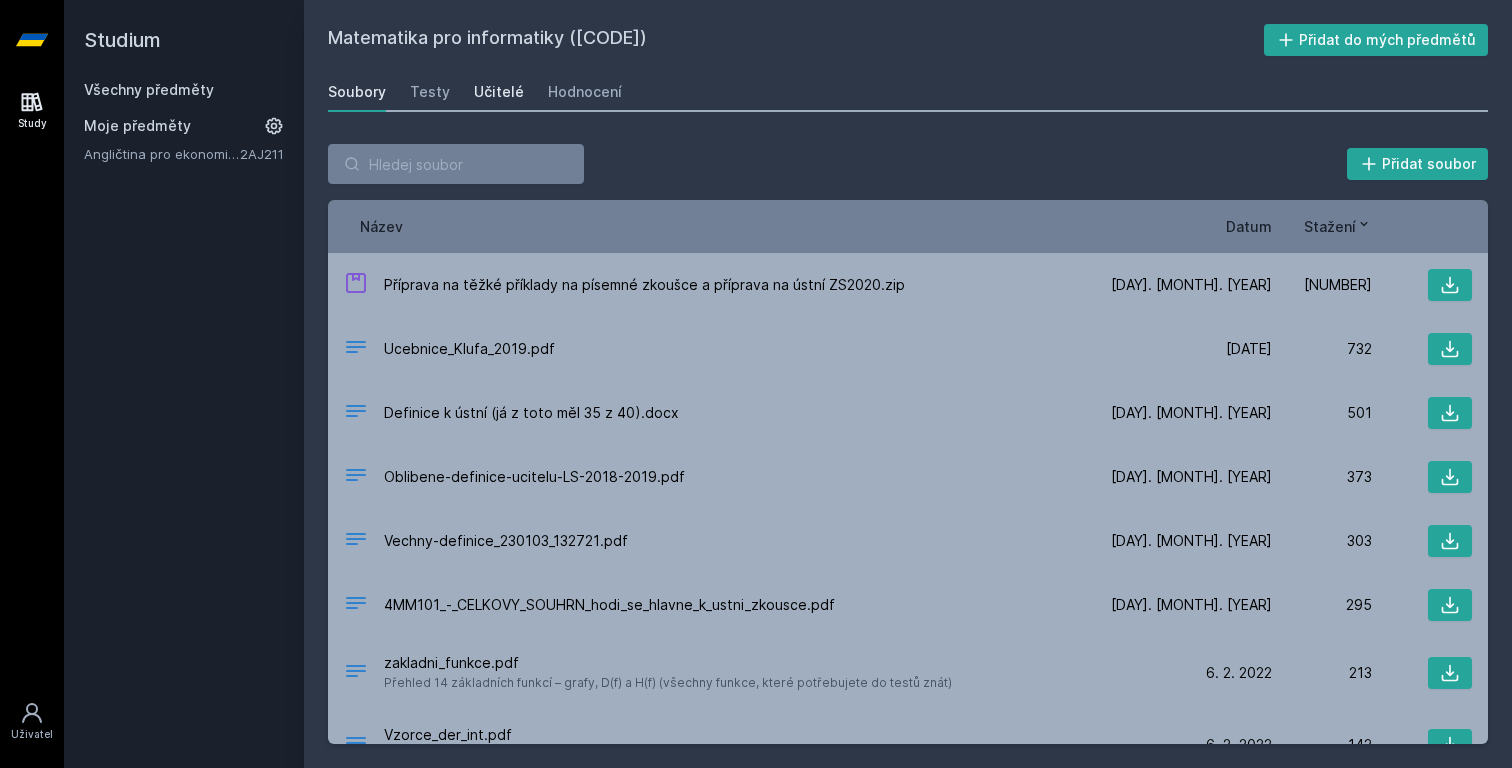 click on "Učitelé" at bounding box center [499, 92] 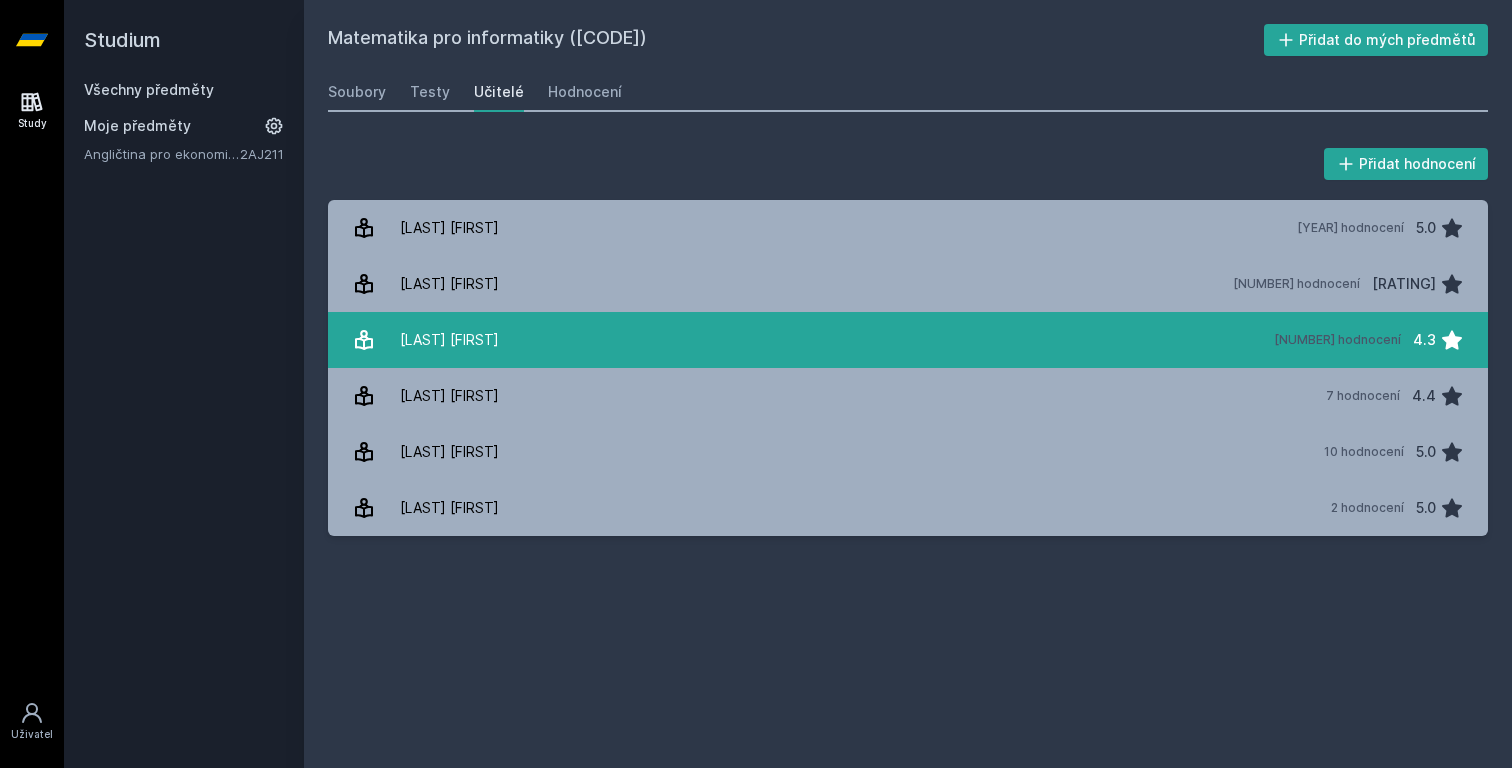 click on "[LAST] [FIRST]
[NUMBER] hodnocení
[RATING]" at bounding box center [908, 340] 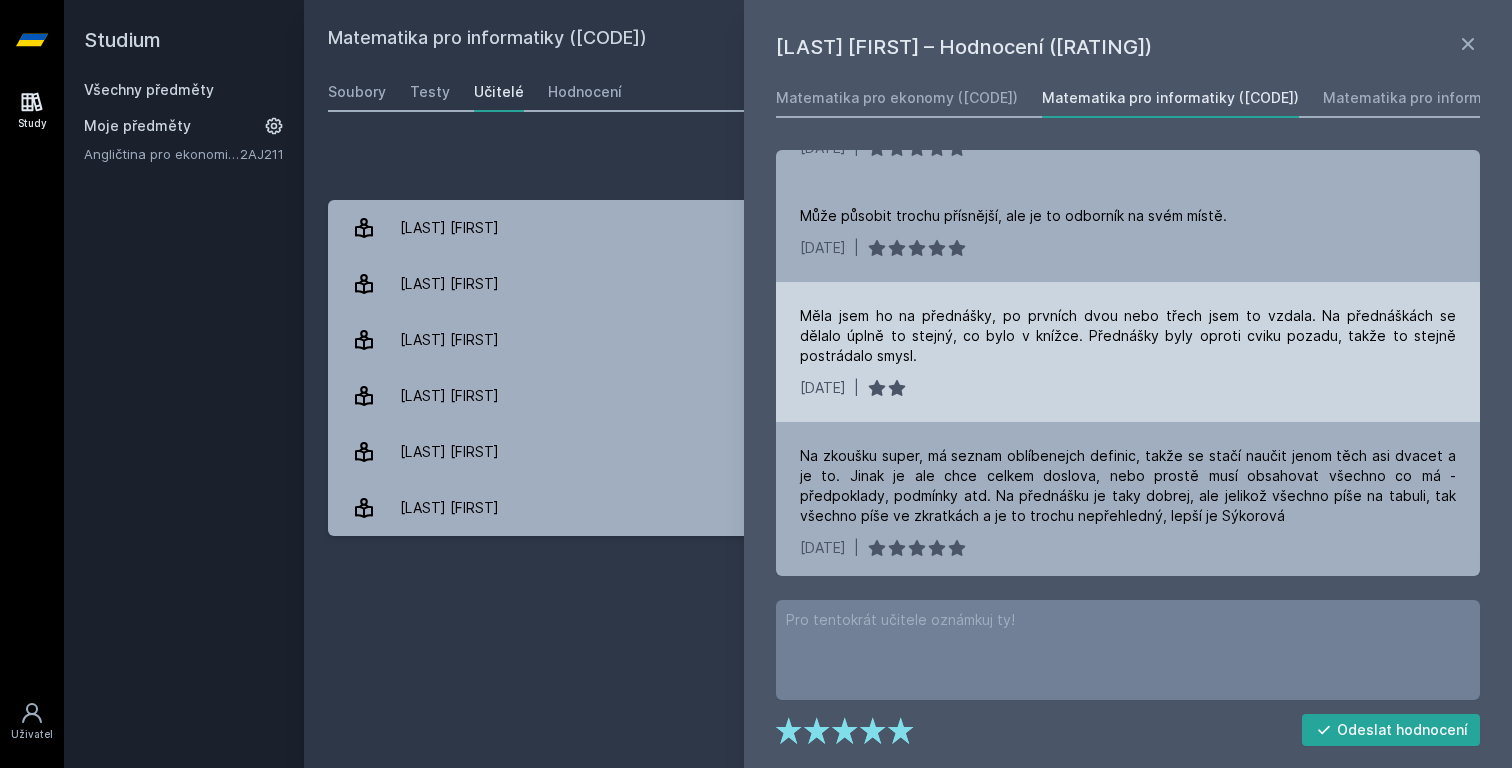 scroll, scrollTop: 374, scrollLeft: 0, axis: vertical 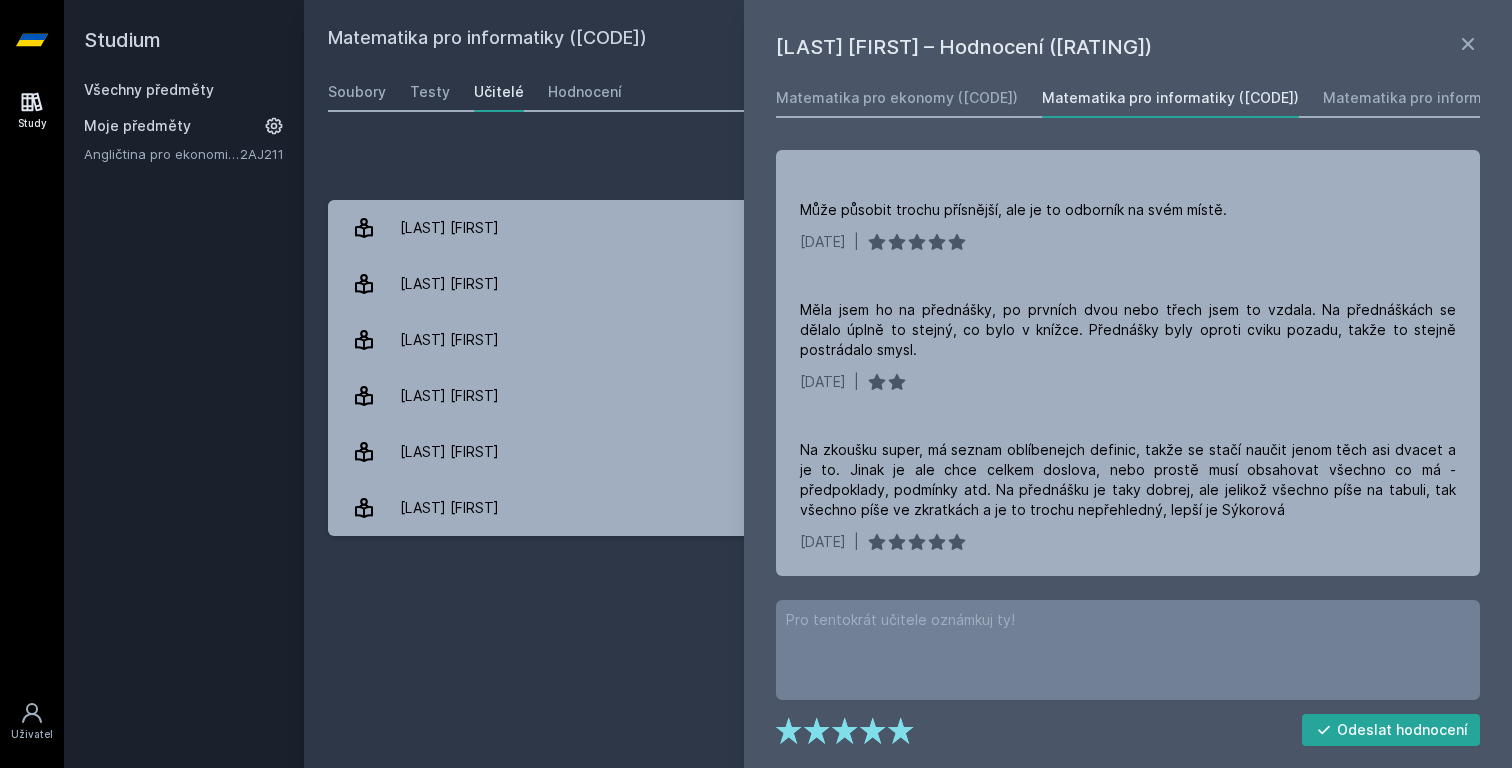 click on "Jindřich Klůfa – Hodnocení ([RATING])
Matematika pro ekonomy ([CODE])
Matematika pro informatiky ([CODE])
Matematika pro informatiky a statistiky ([CODE])
Měl jsem ho teda jen u zkoušky, ale dostat ho je asi jedna z těch lepších možností, probíha to přesně tak, jak tu píšou ostatní. Zadá 4 definice z jeho seznamu a ohodnotí, jestli máte nerozhodně, tak se doptá něčím jednoduchým.   [DATE]   |   Měl jsem ho na ústní a působil velmi nepříjemně, hrozně mne pak překvapilo když mi dal plný počet bodů za definice. Z definic tam byly všechny z toho jeho seznamu, akorát tam pak chtěl nějaký dodatek např. graf/konrétní příklad apod.    [DATE]   |   Nejlepší člověk u zkoušky. Potřeboval jsem 38b, dostal jsem 38b a učit se má vážně smysl jenom ty jeho oblíbené definice. Byly tam všechny 4 ze 4 definicí na které se ptal.   [DATE]   |     [DATE]   |     [DATE]   |     [DATE]   |" at bounding box center (1128, 384) 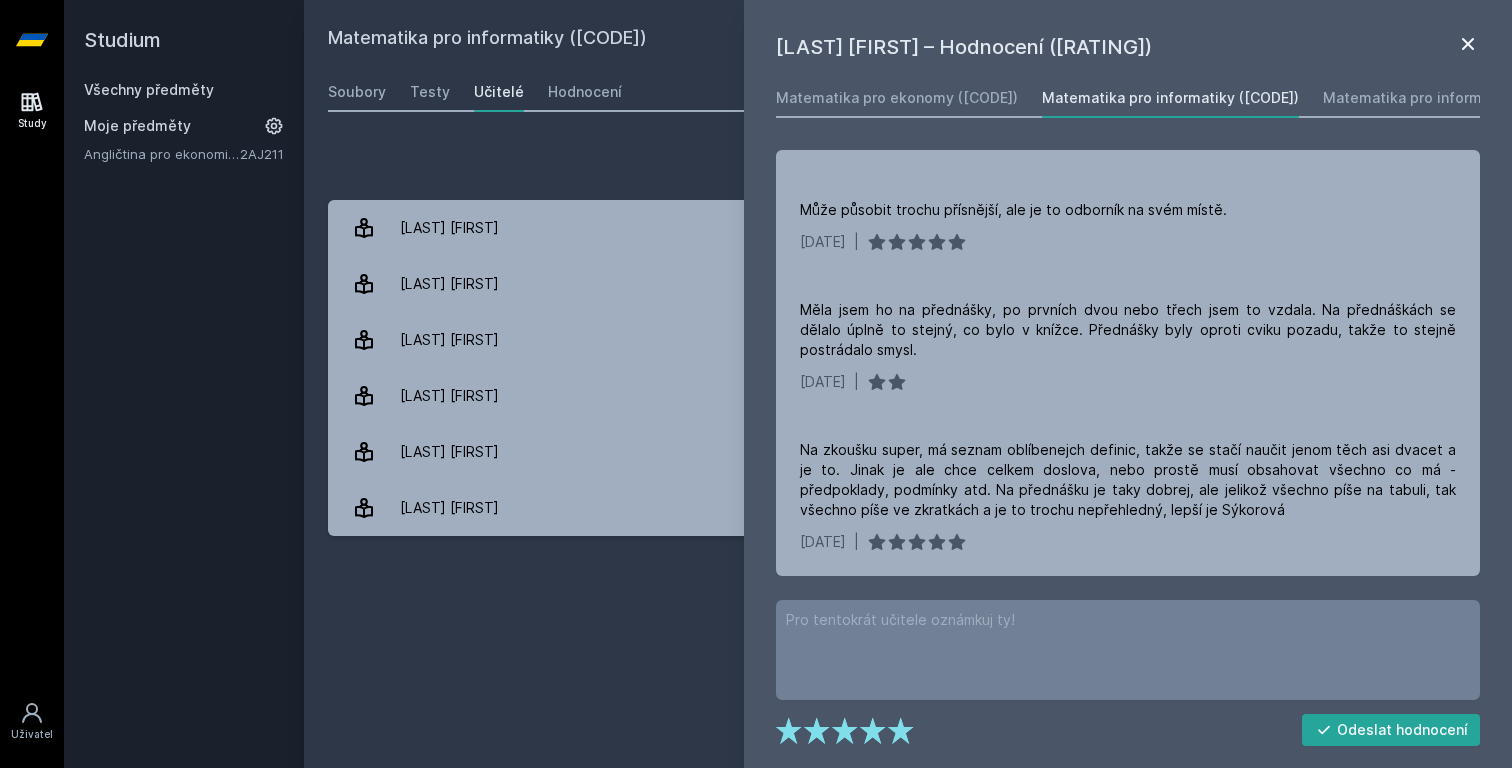 click 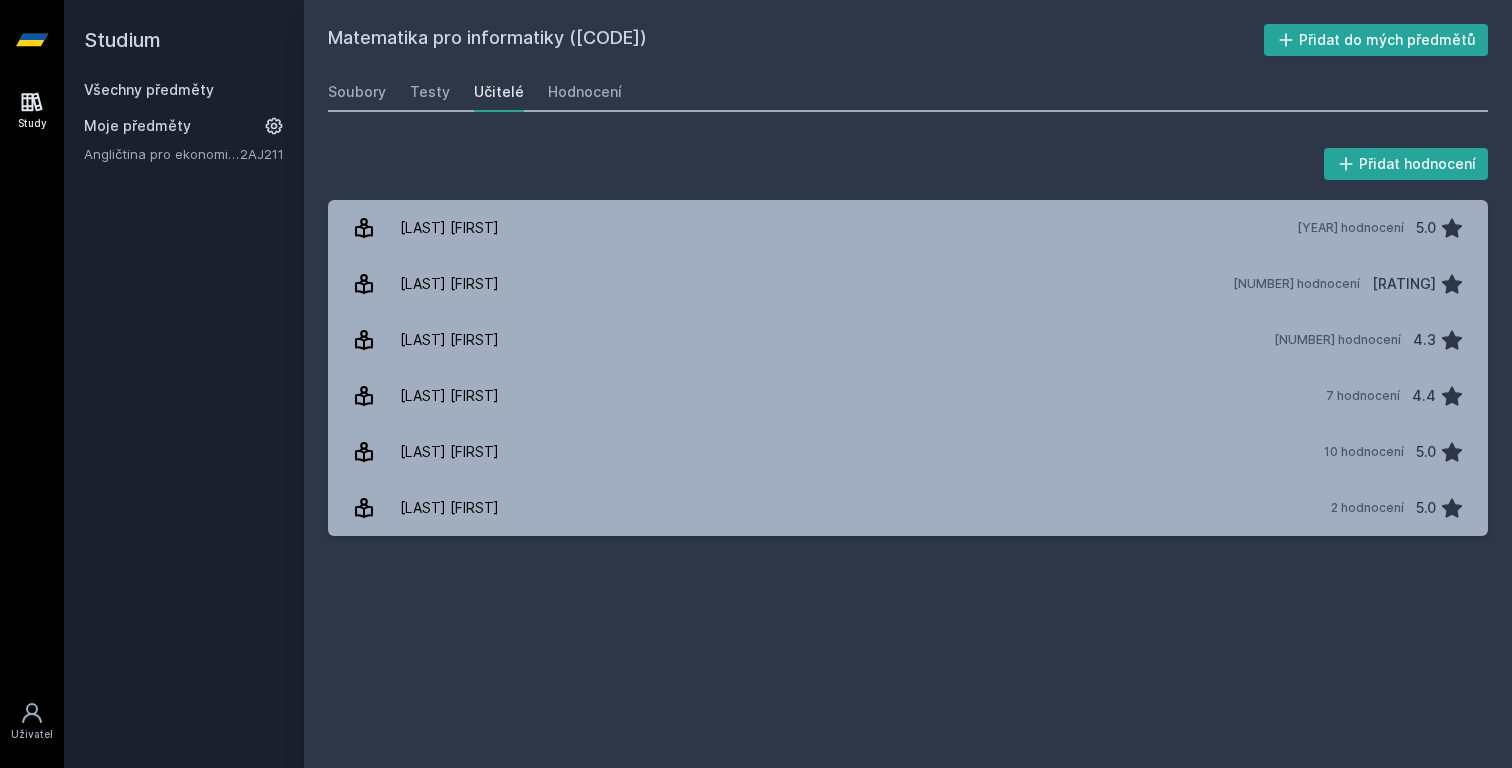 click on "Soubory
Testy
Učitelé
Hodnocení" at bounding box center [908, 92] 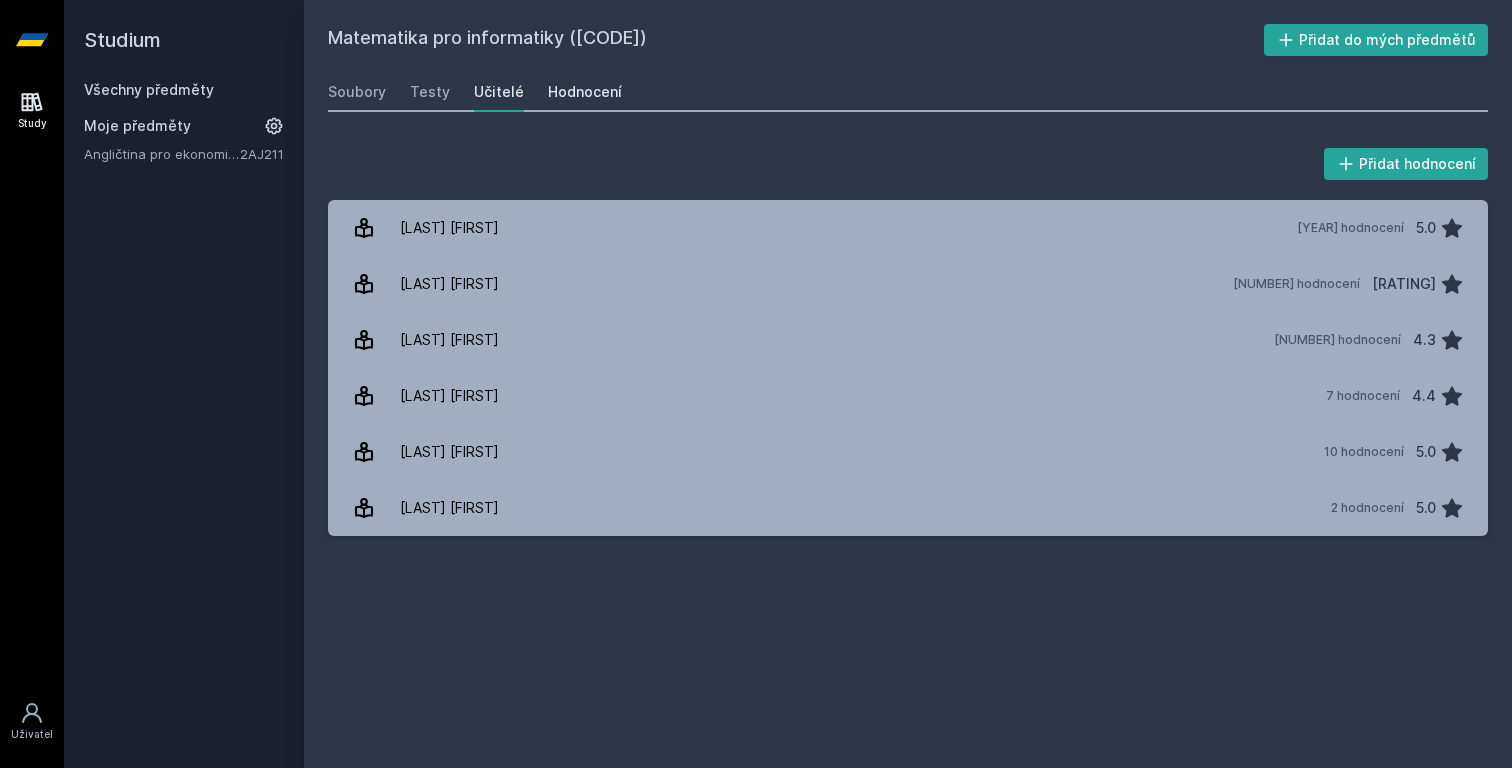 click on "Hodnocení" at bounding box center [585, 92] 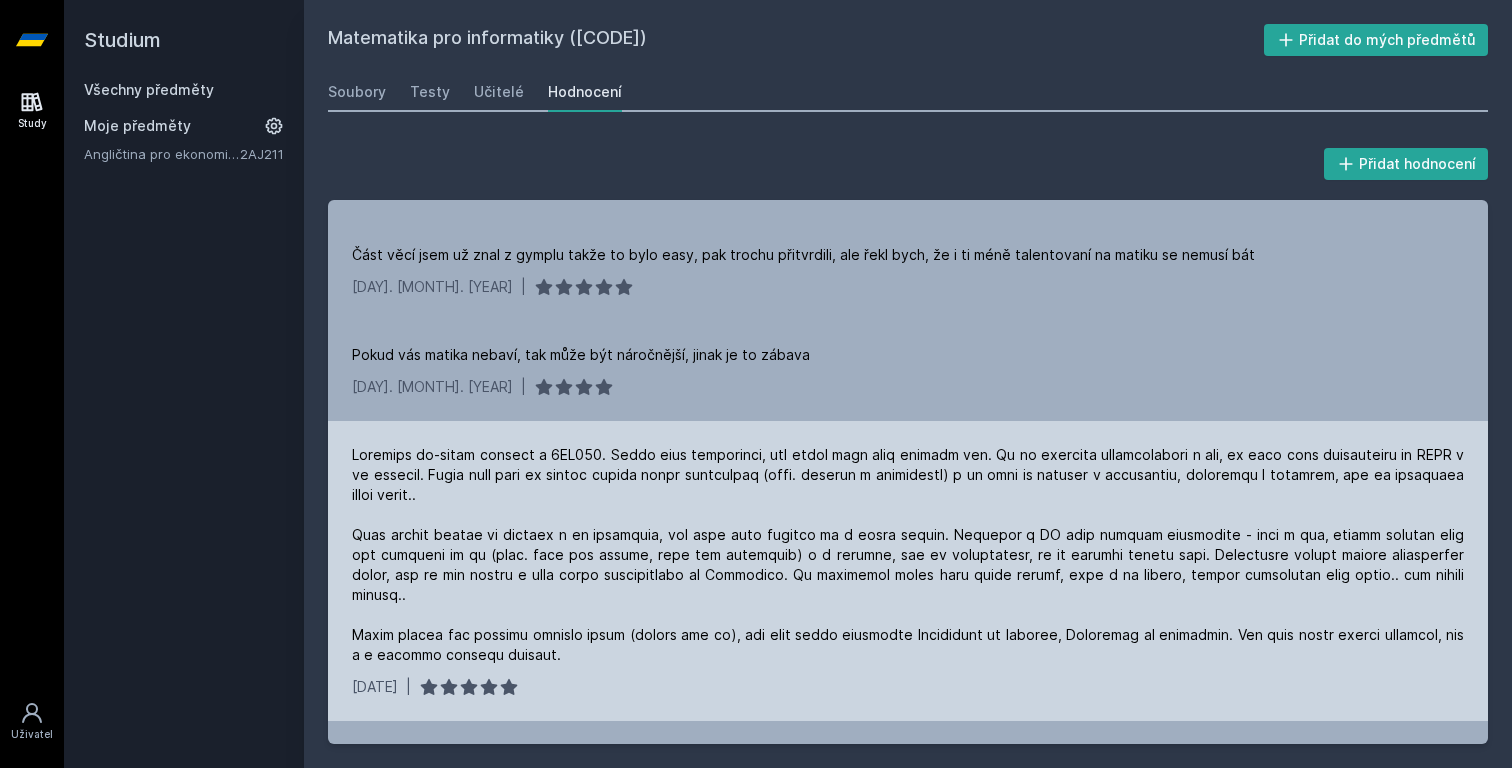 scroll, scrollTop: 237, scrollLeft: 0, axis: vertical 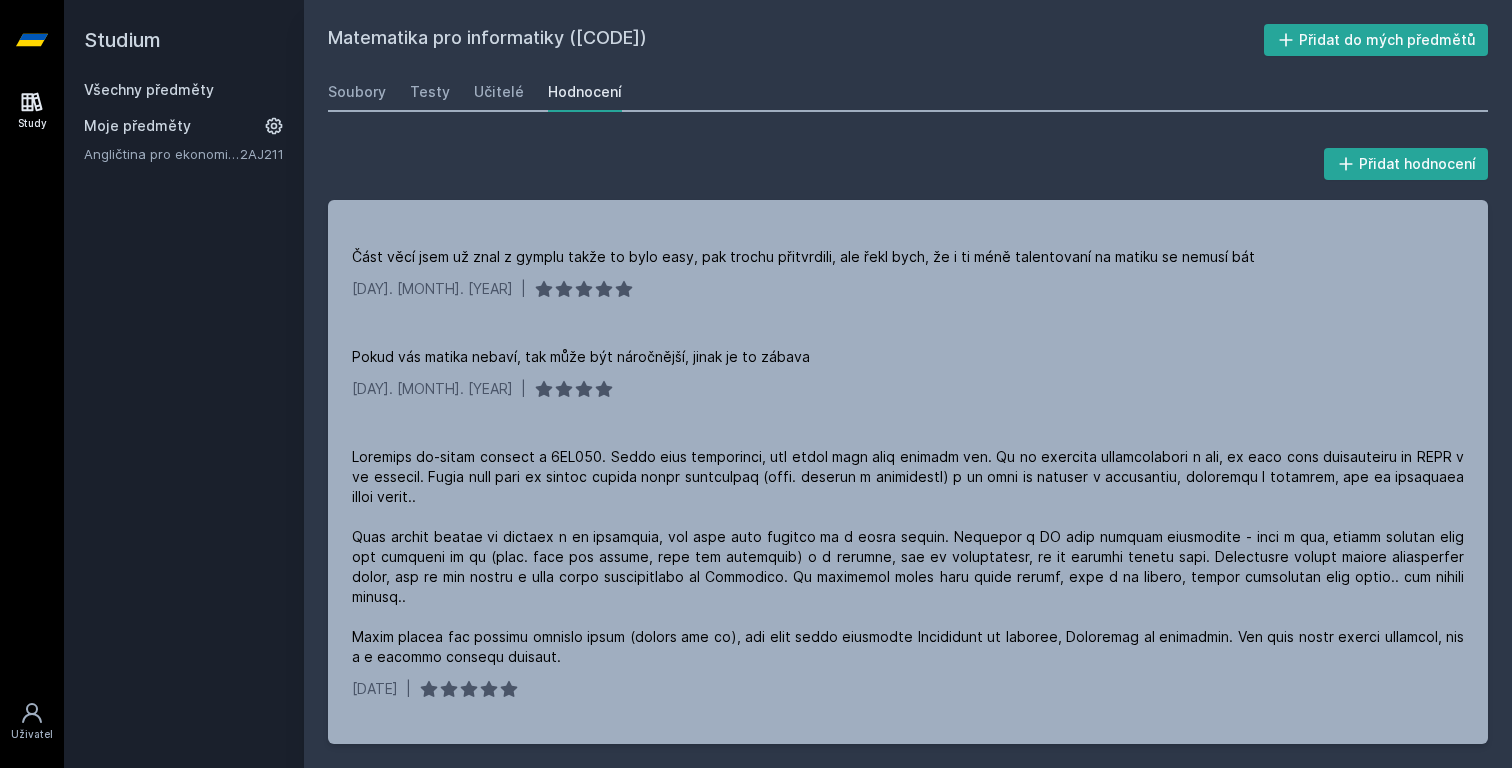 click on "Všechny předměty" at bounding box center [149, 89] 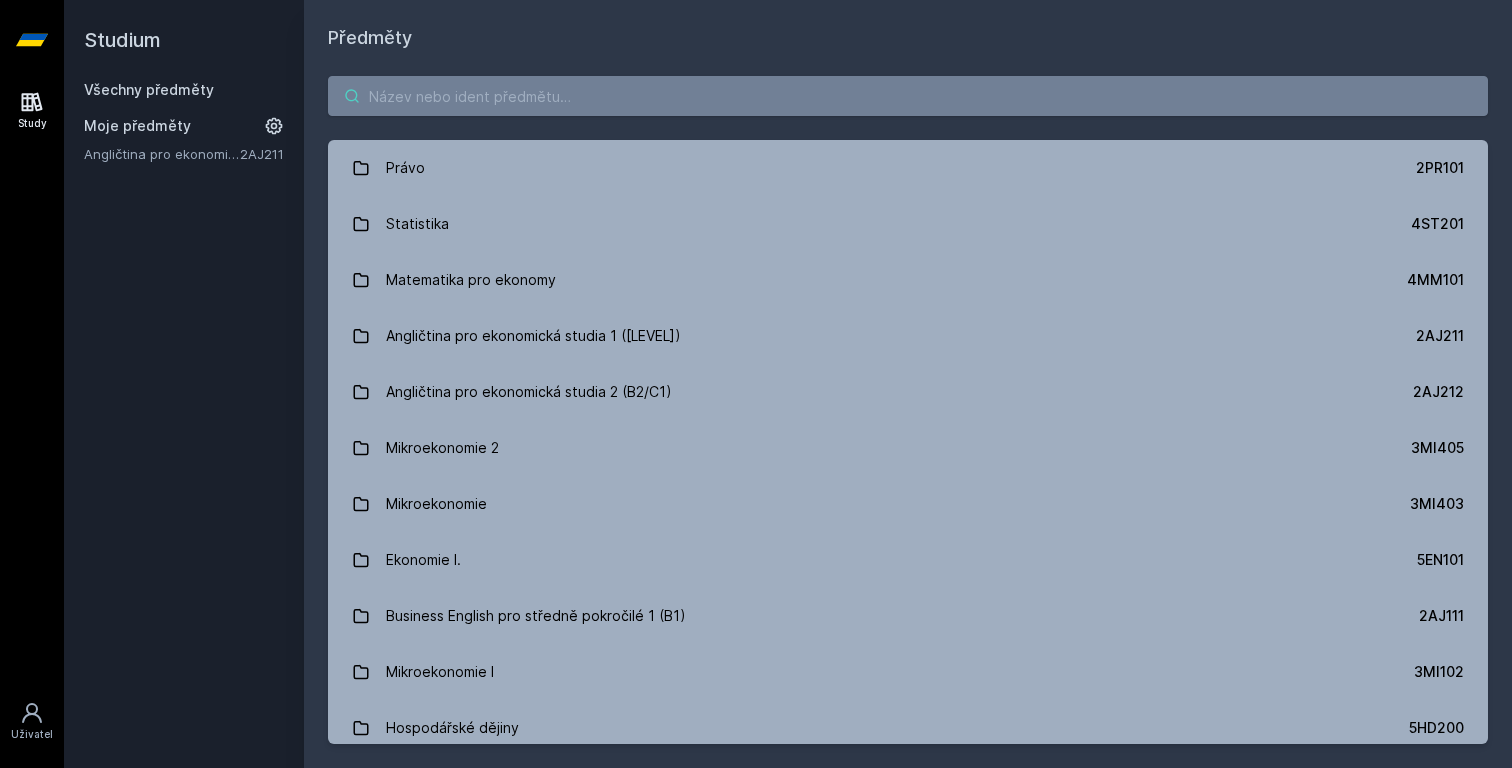 click at bounding box center [908, 96] 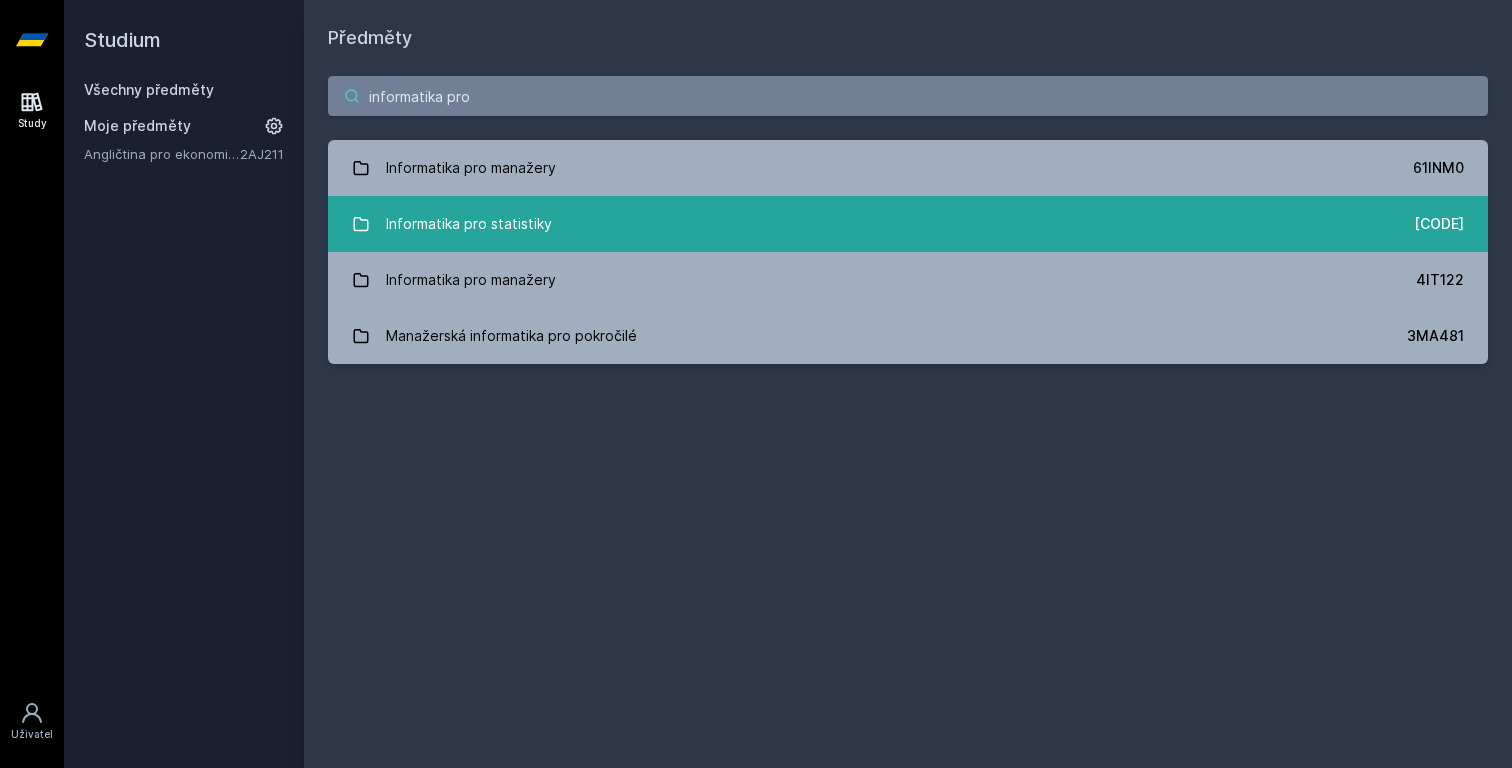 type on "informatika pro" 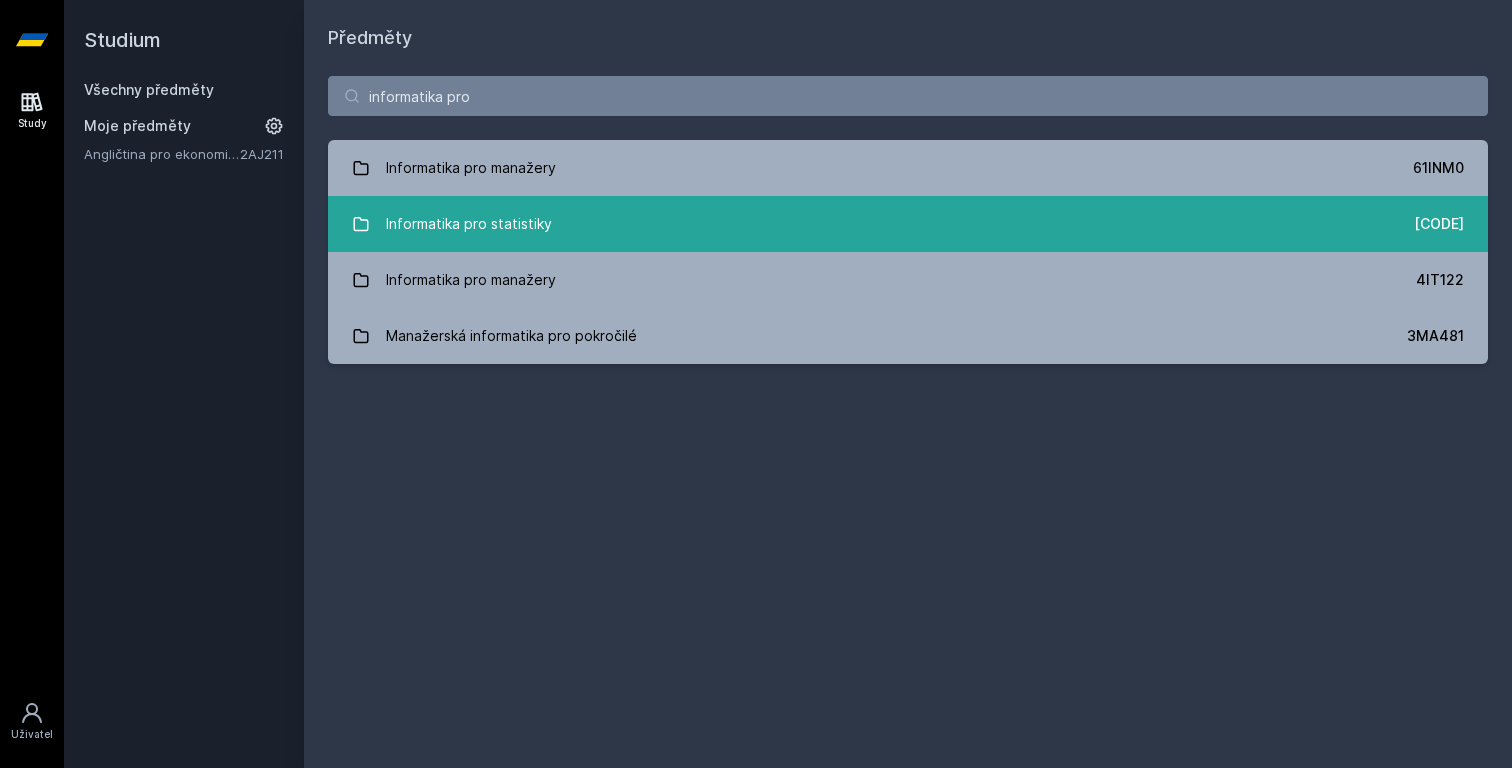 click on "Informatika pro statistiky   4IZ102" at bounding box center (908, 224) 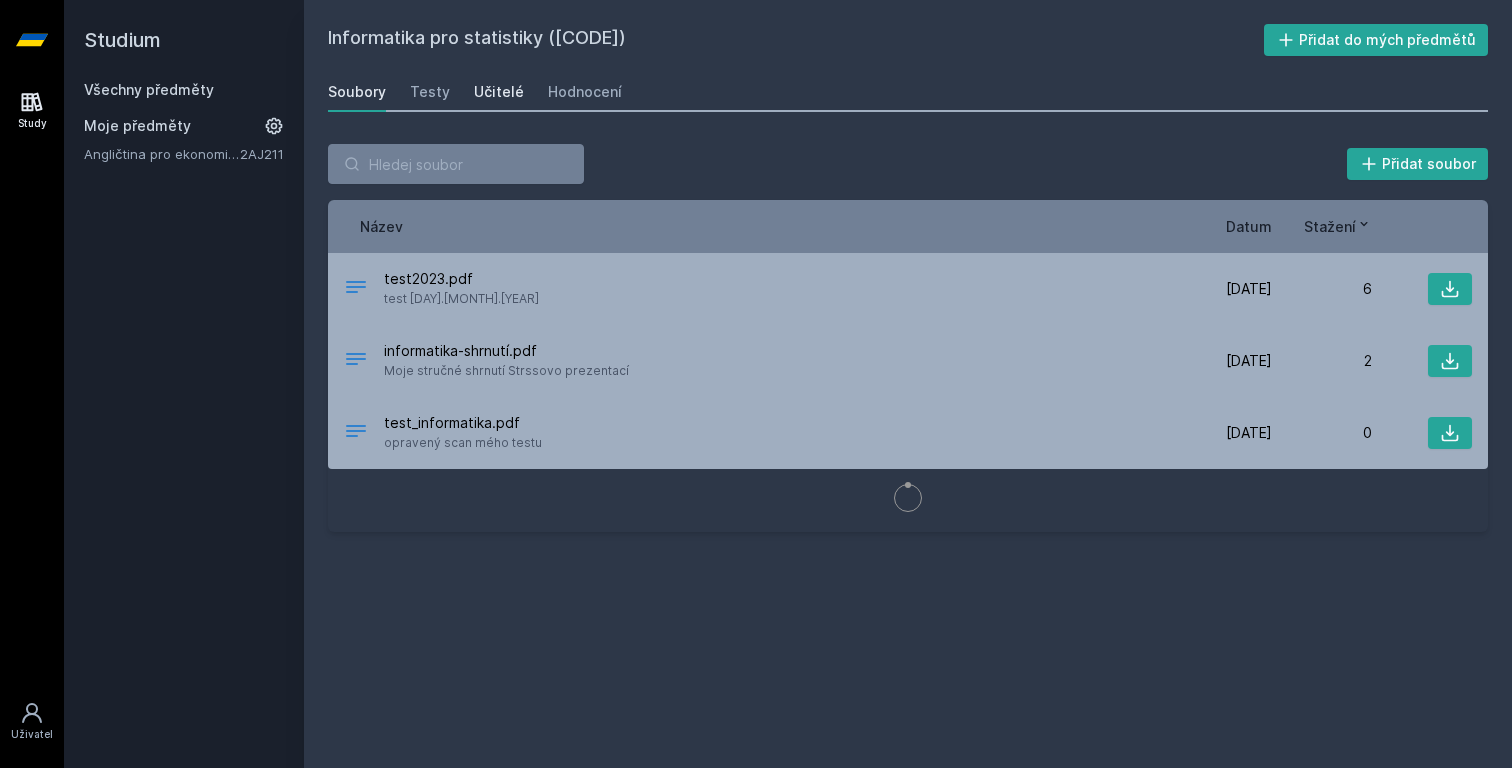 click on "Učitelé" at bounding box center (499, 92) 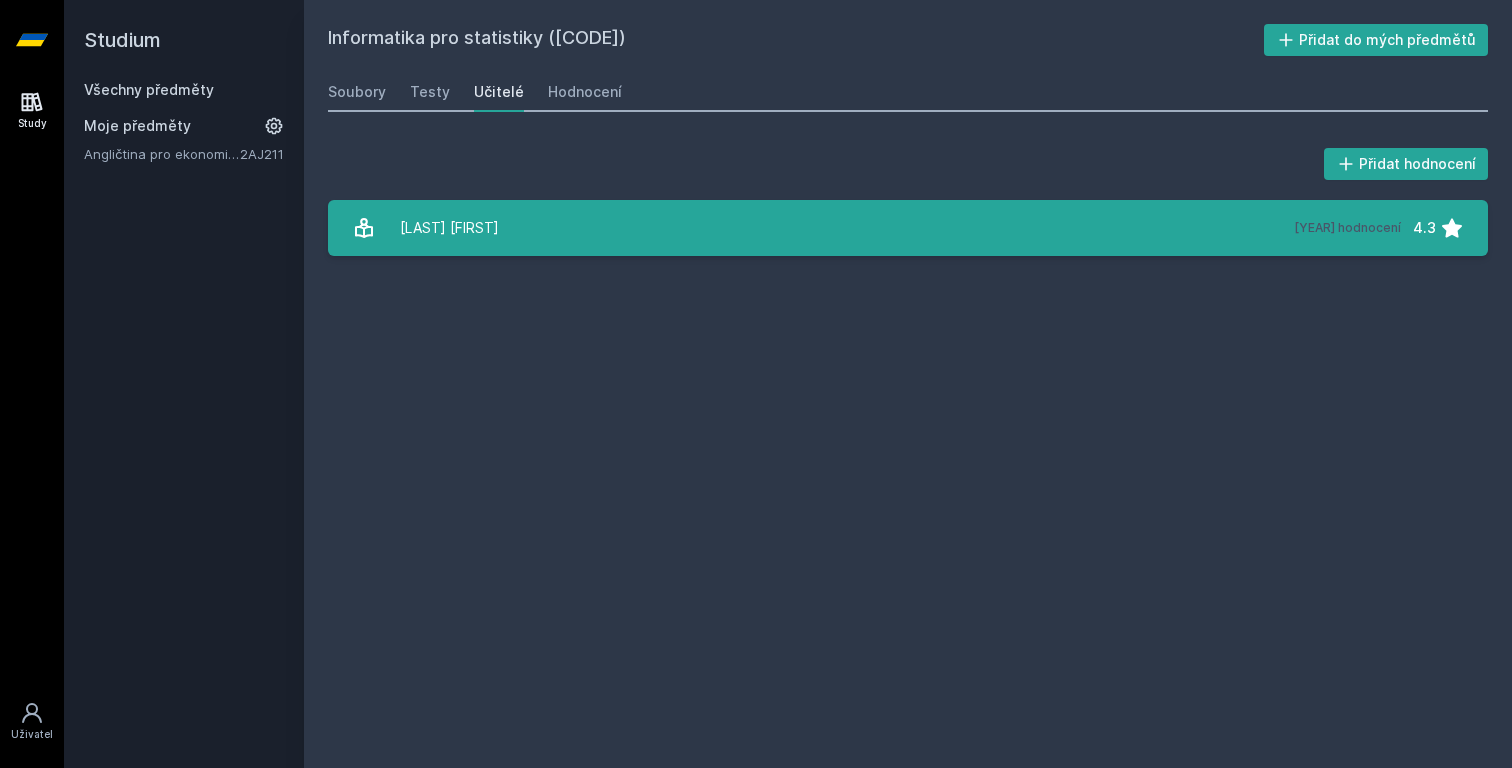 click on "[LAST] [FIRST]
[NUMBER] hodnocení
[RATING]" at bounding box center [908, 228] 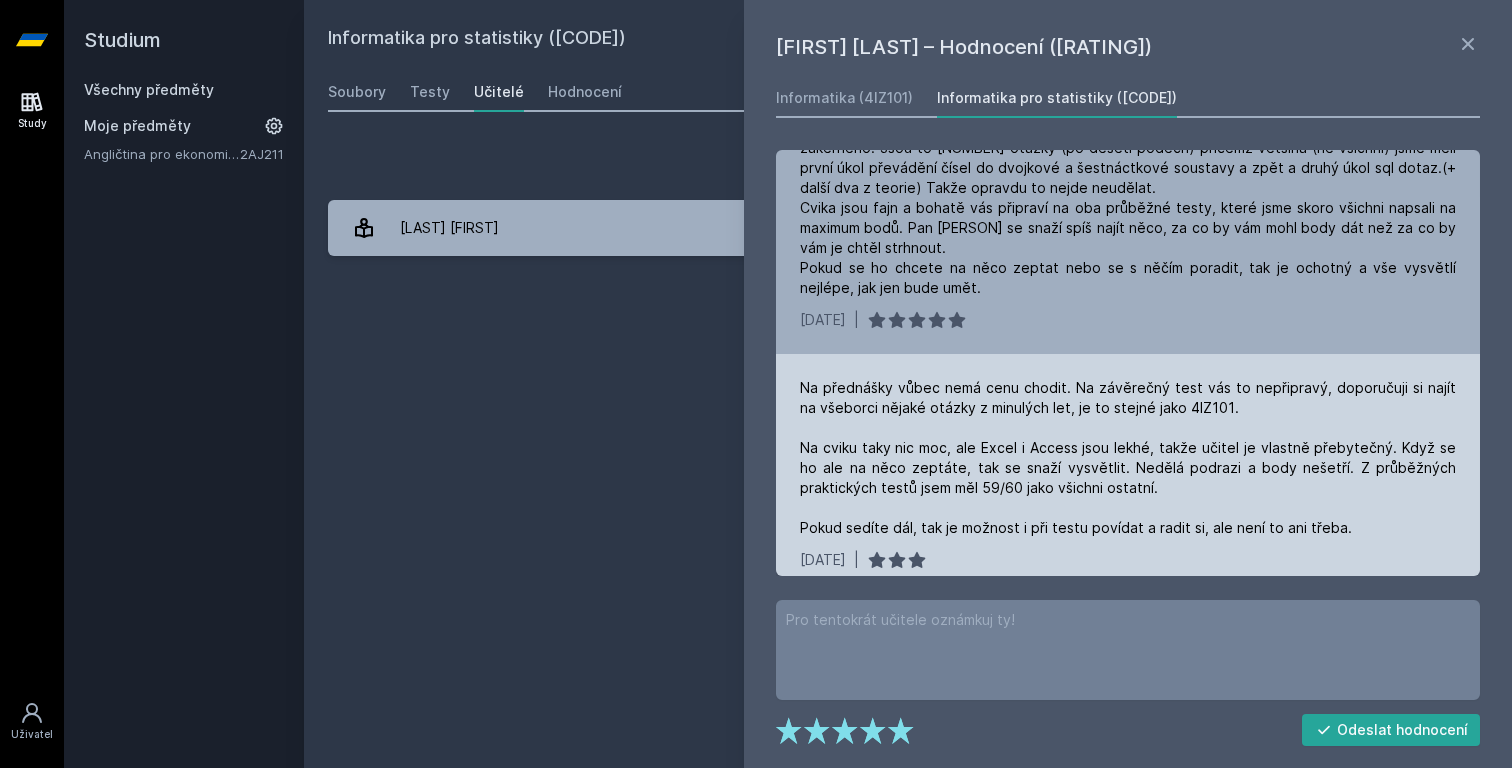 scroll, scrollTop: 774, scrollLeft: 0, axis: vertical 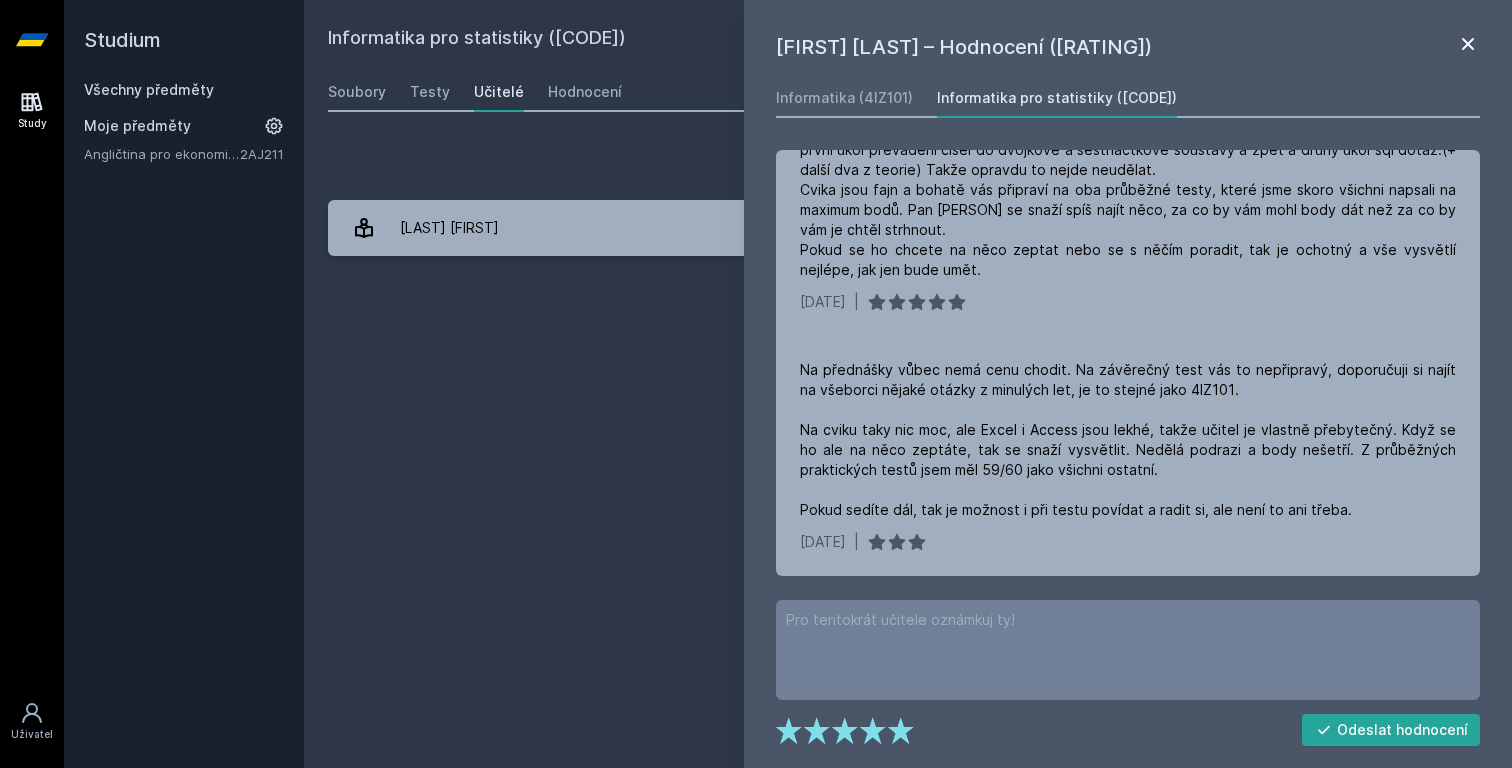 click 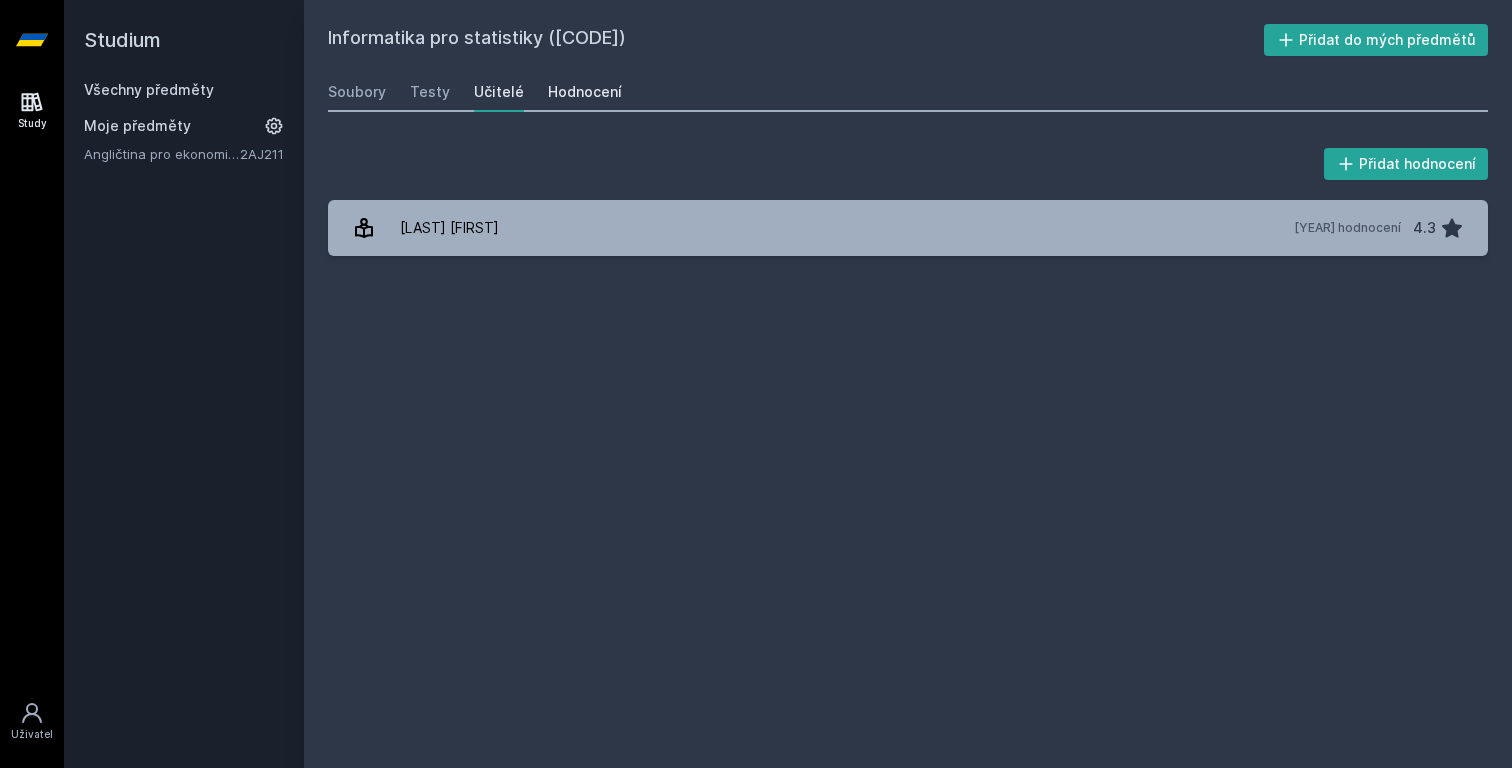 click on "Hodnocení" at bounding box center (585, 92) 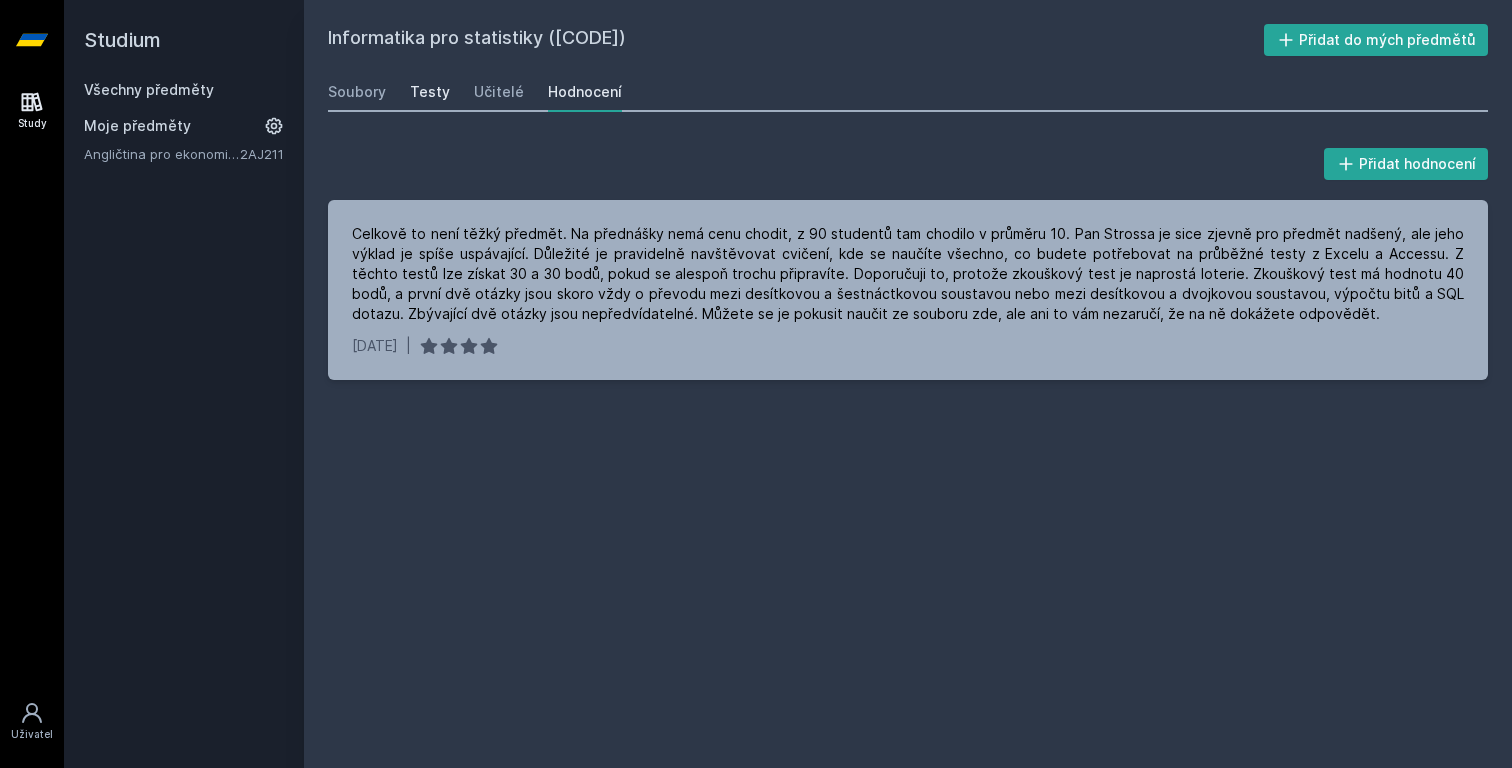click on "Testy" at bounding box center [430, 92] 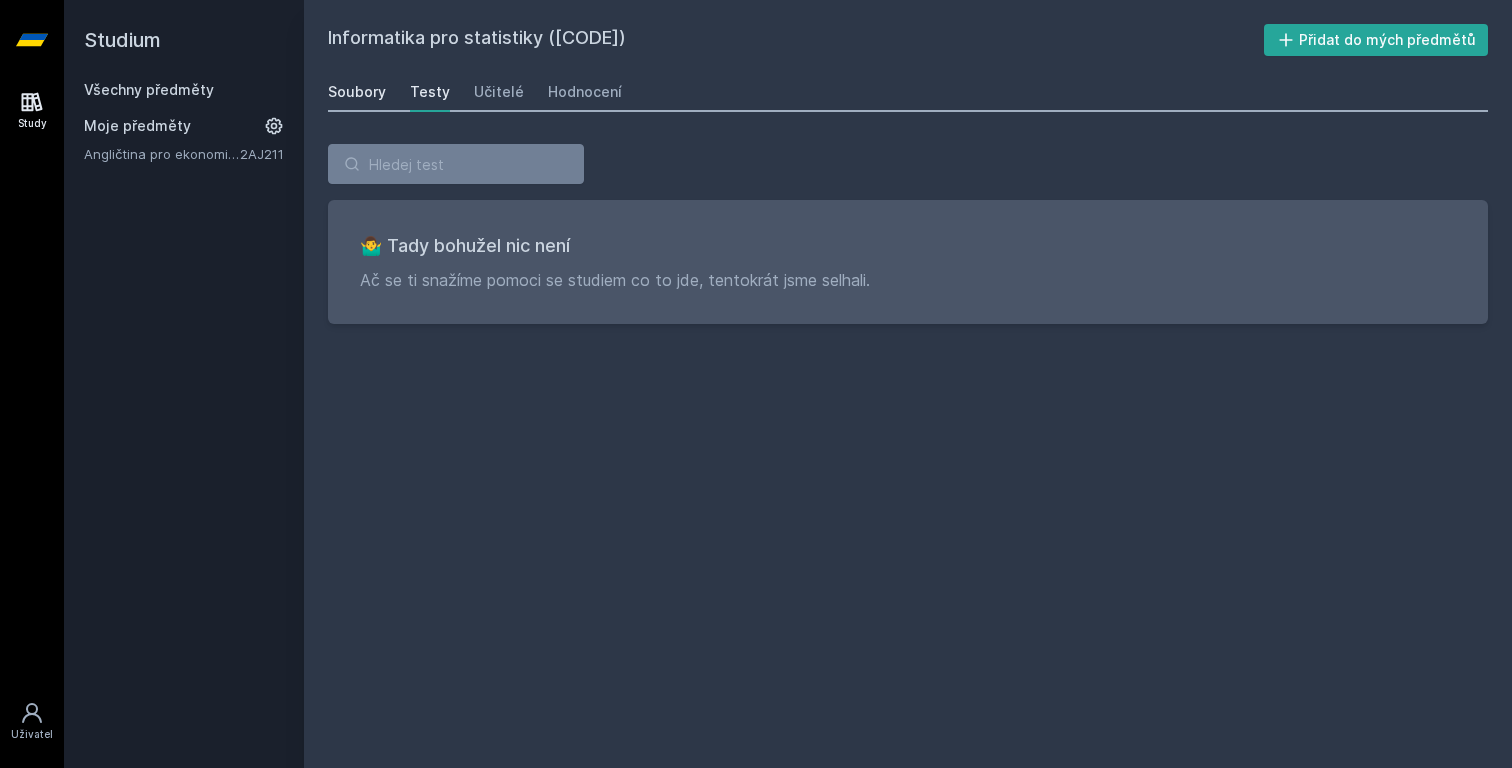 click on "Soubory" at bounding box center (357, 92) 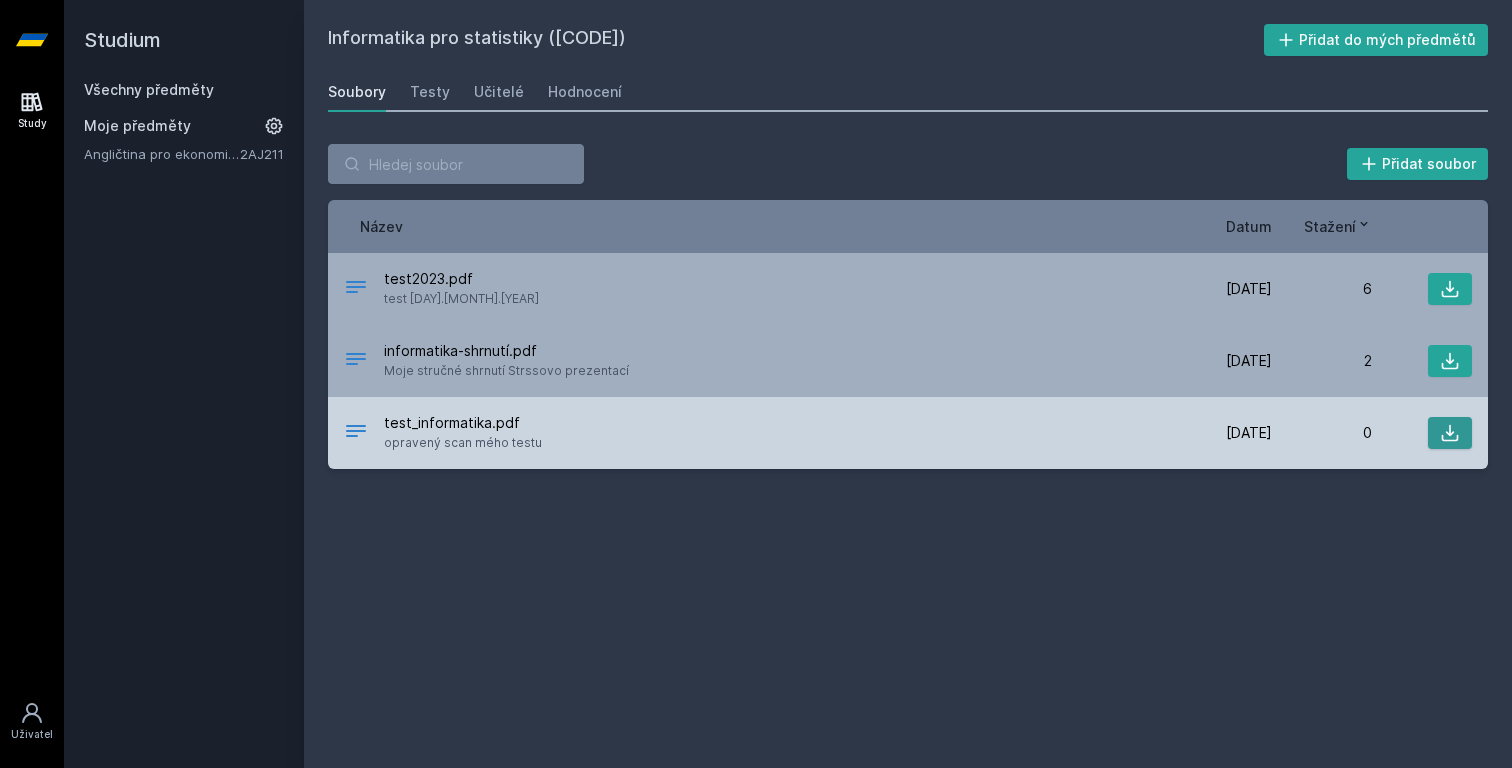 click at bounding box center [1450, 433] 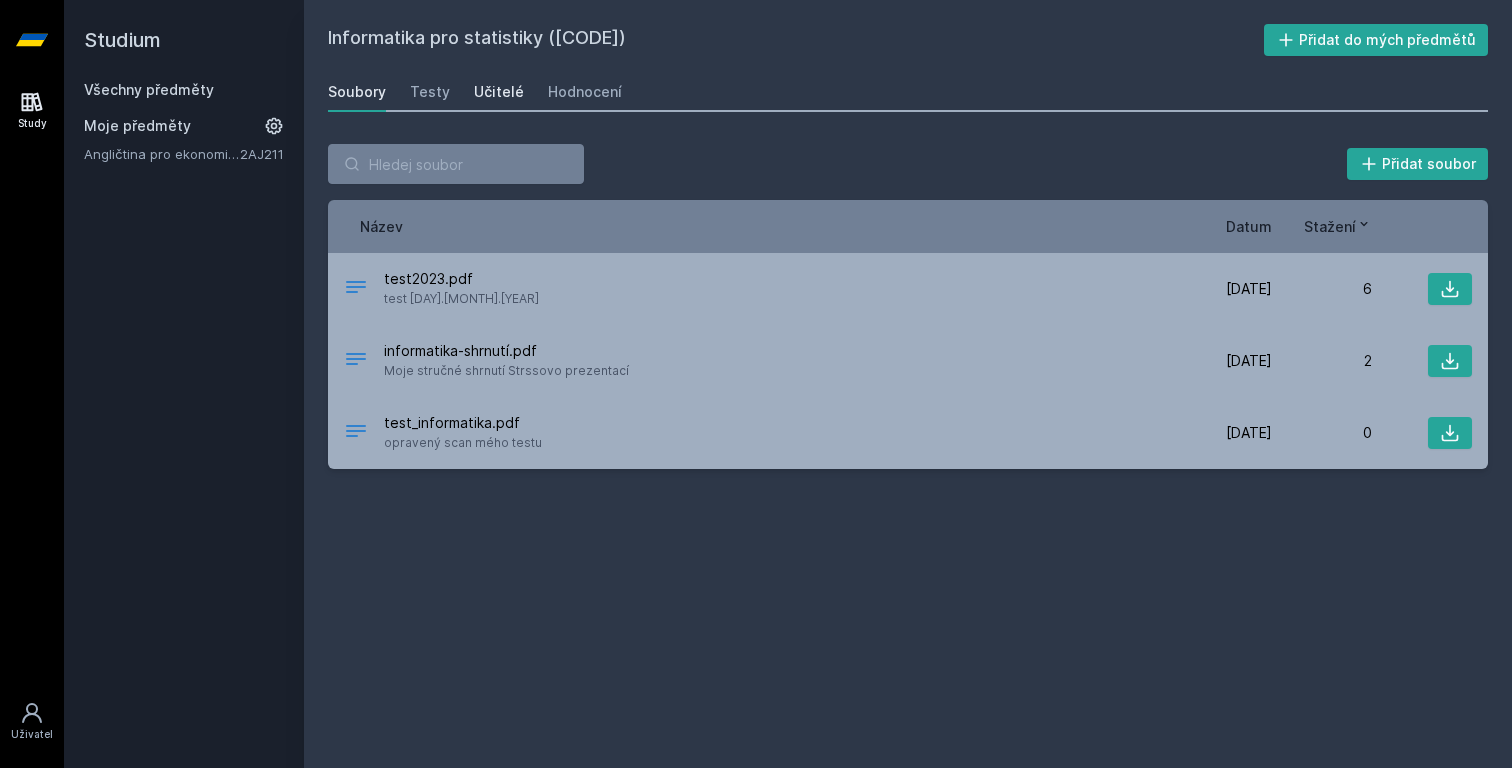 click on "Učitelé" at bounding box center [499, 92] 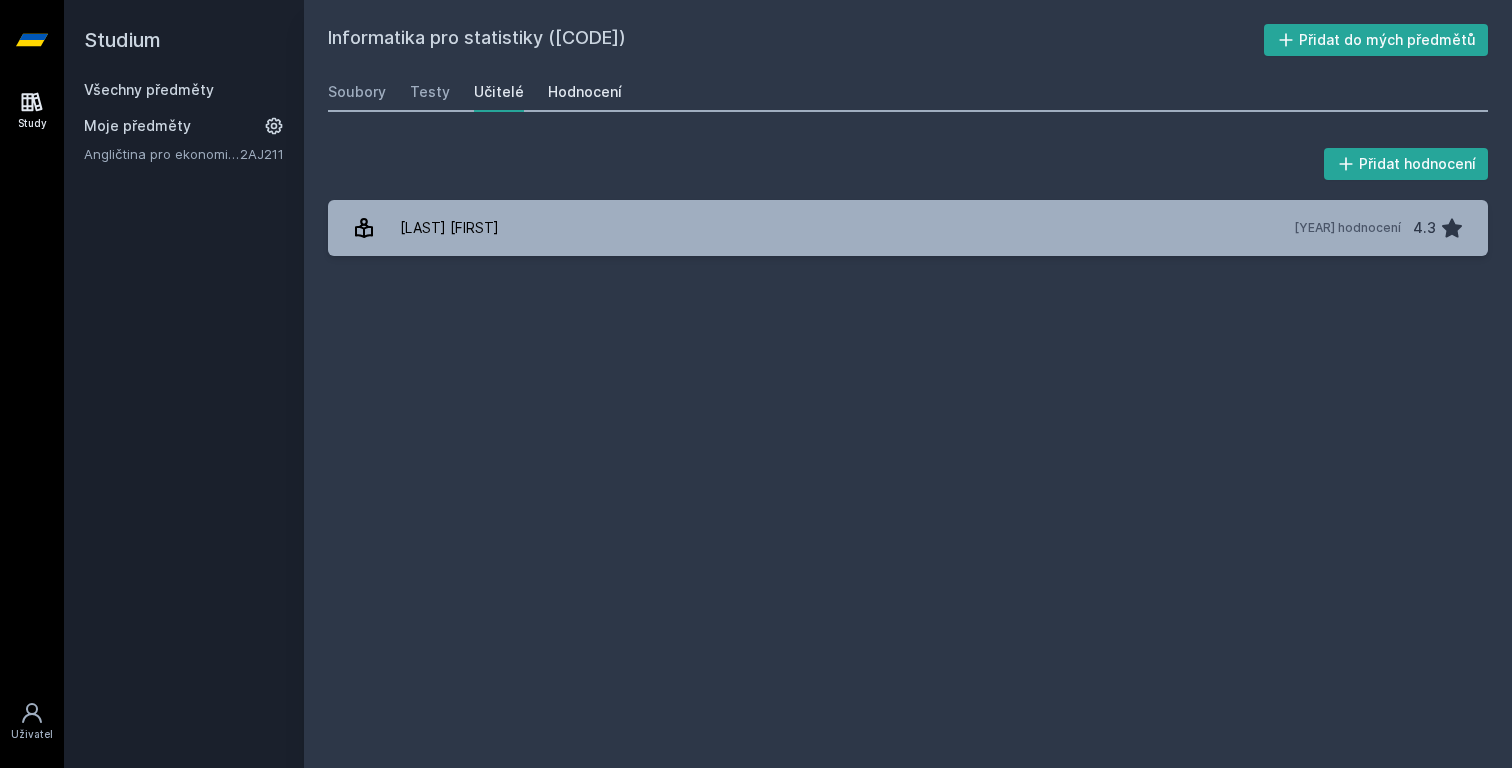 click on "Hodnocení" at bounding box center [585, 92] 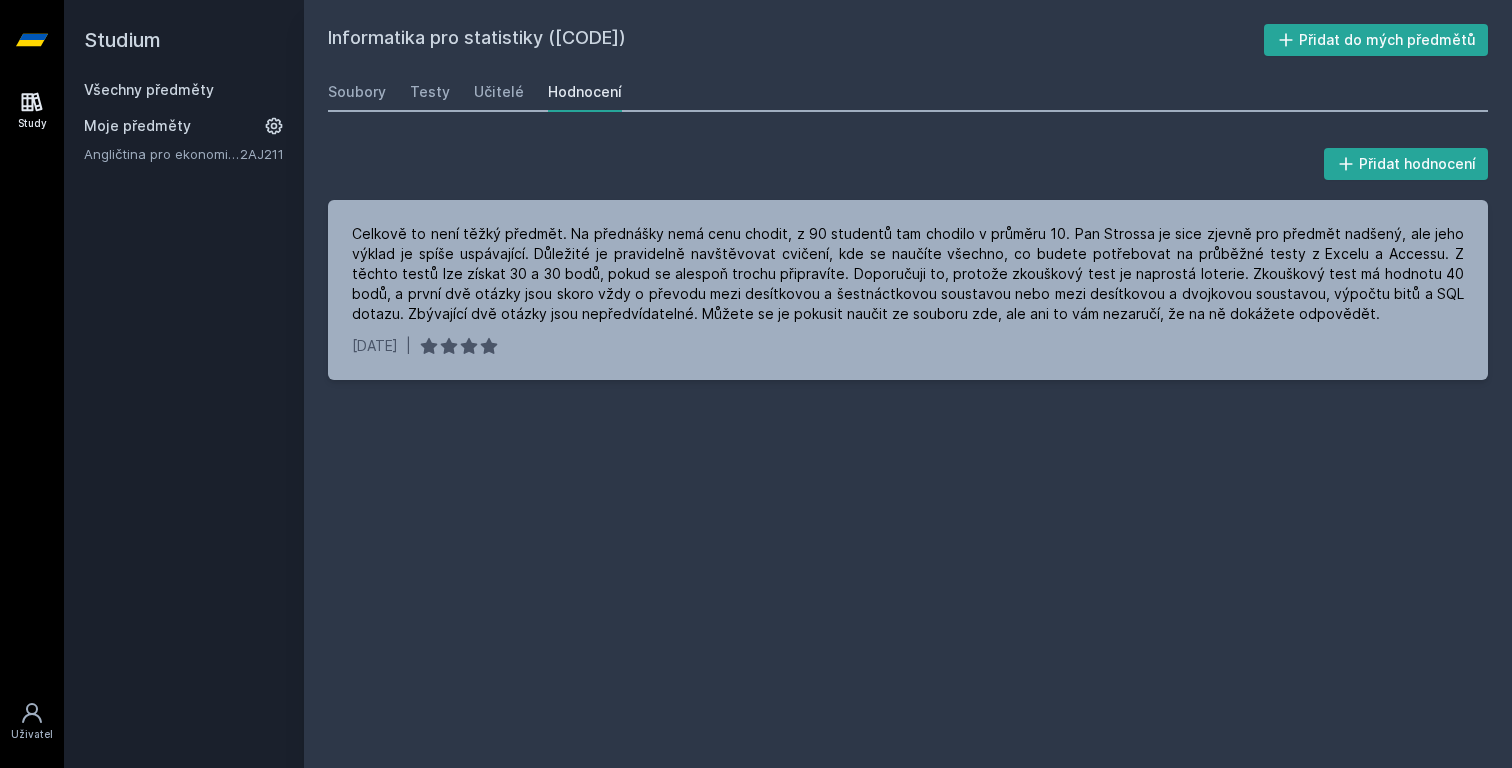 click on "Soubory
Testy
Učitelé
Hodnocení" at bounding box center (908, 92) 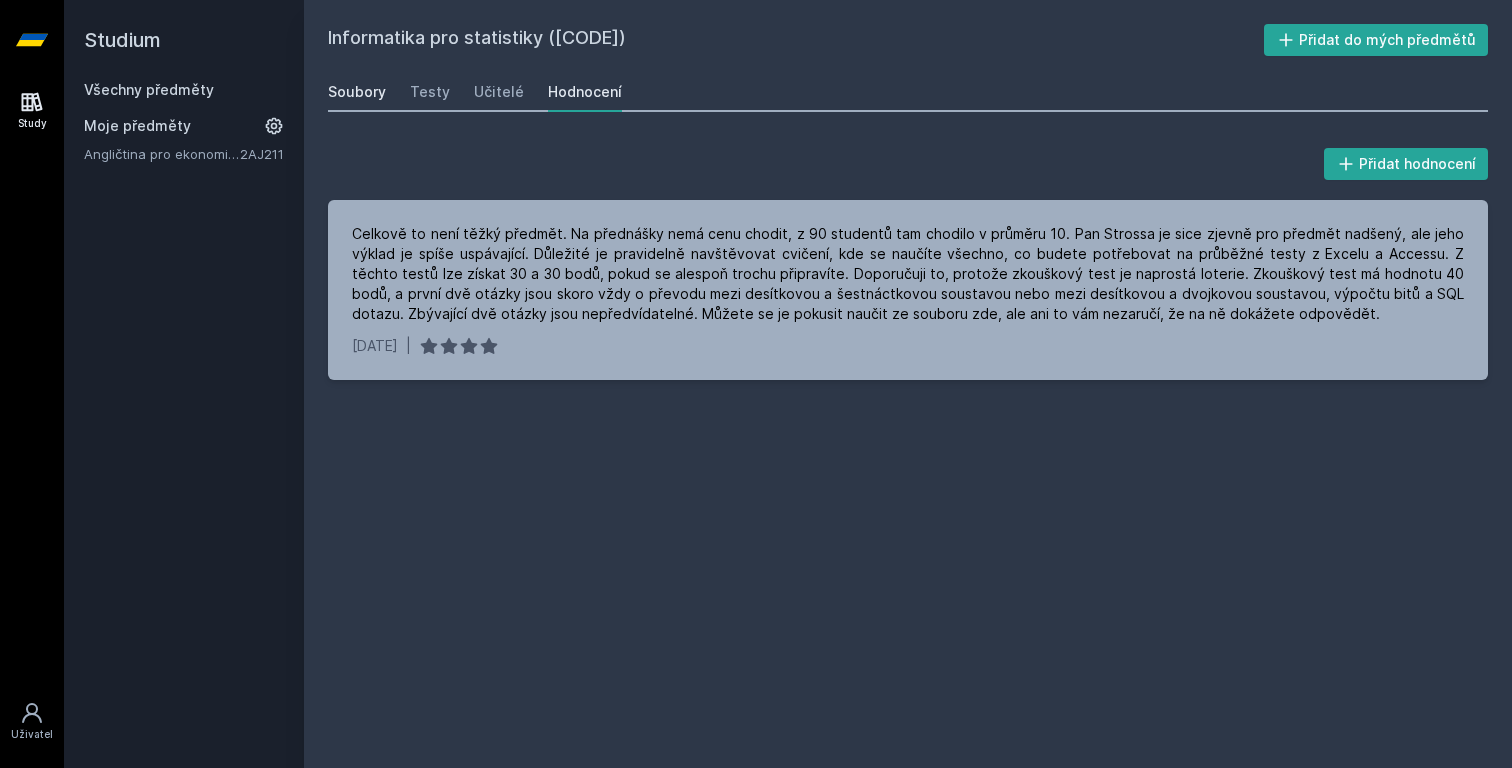 click on "Soubory" at bounding box center (357, 92) 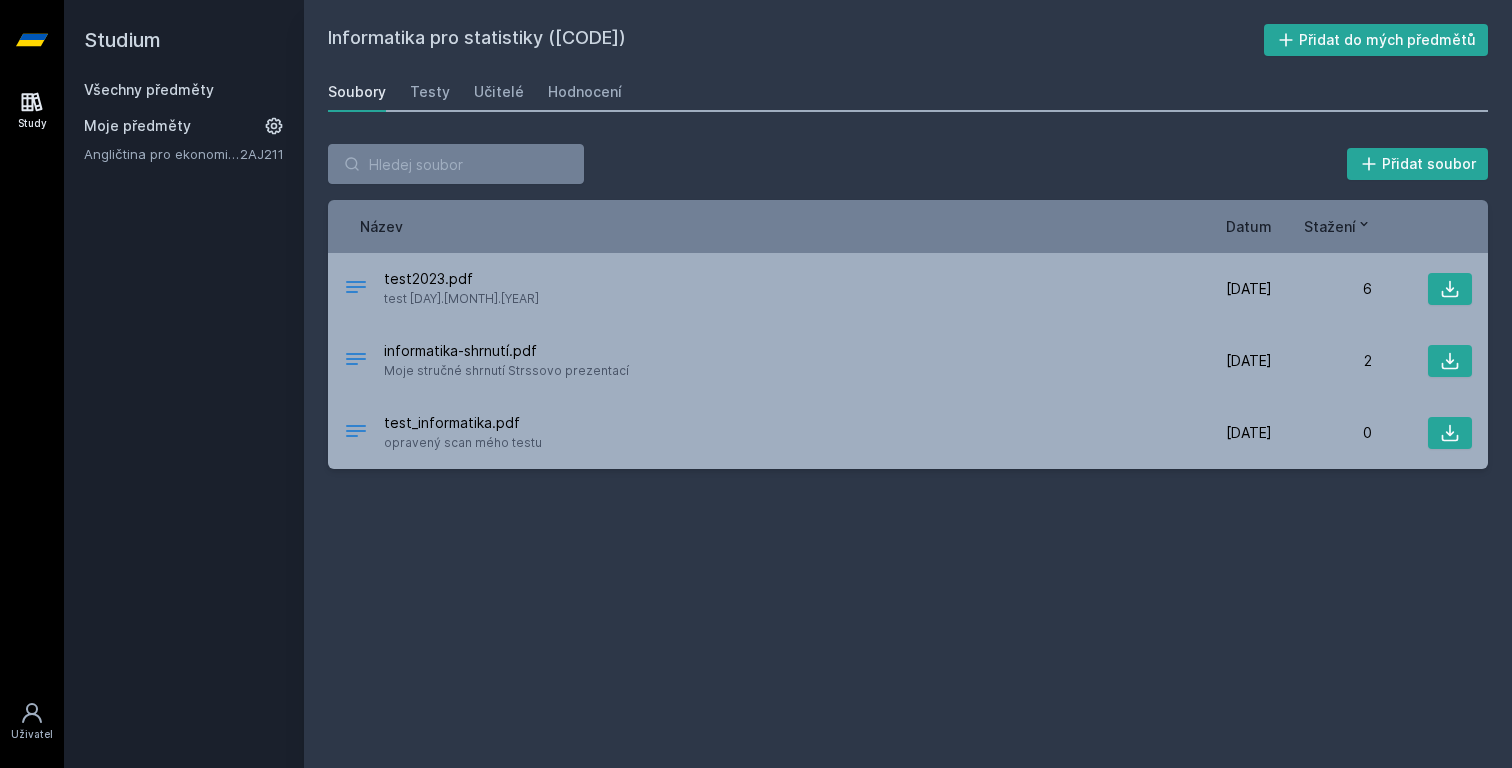 click on "Soubory
Testy
Učitelé
Hodnocení" at bounding box center [908, 92] 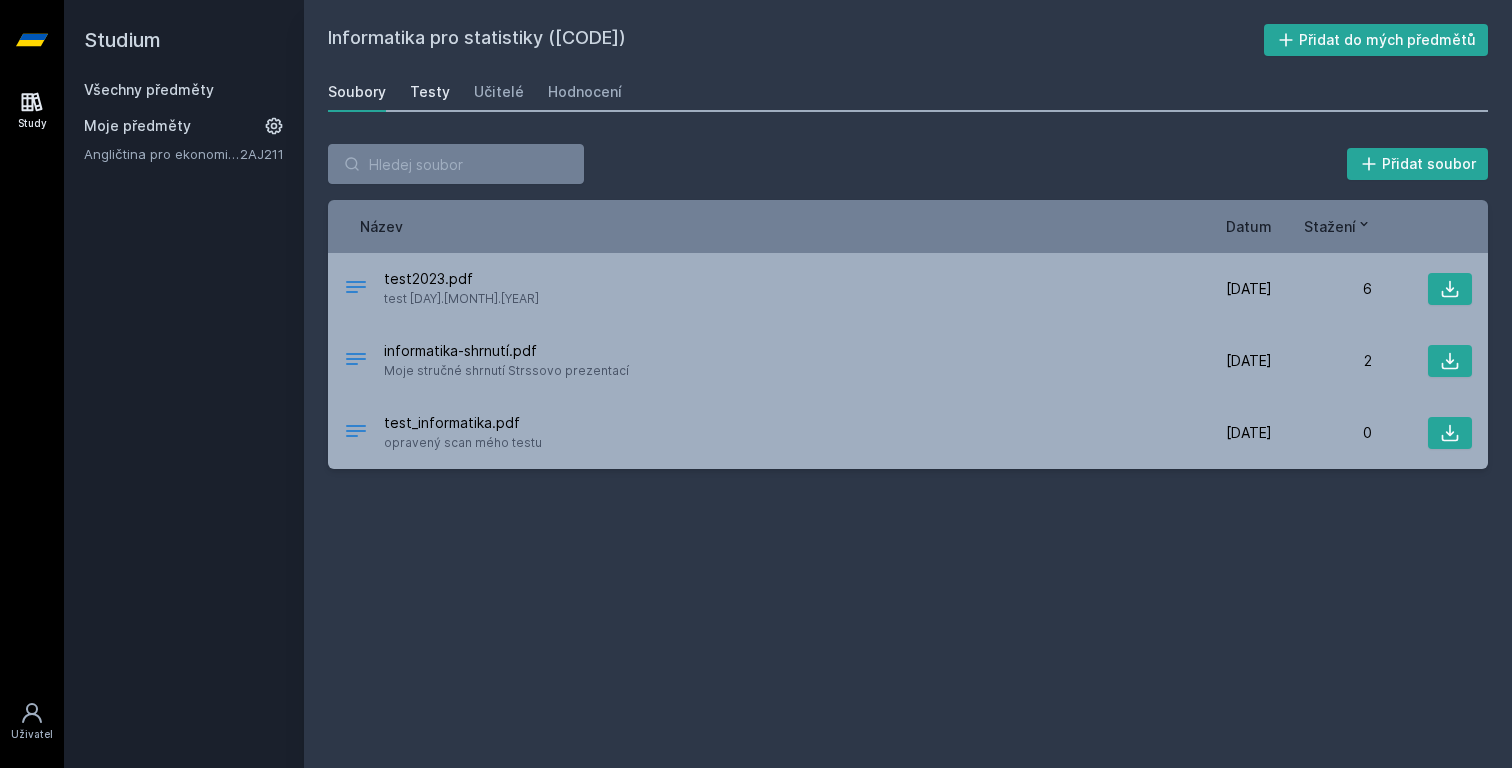 click on "Testy" at bounding box center (430, 92) 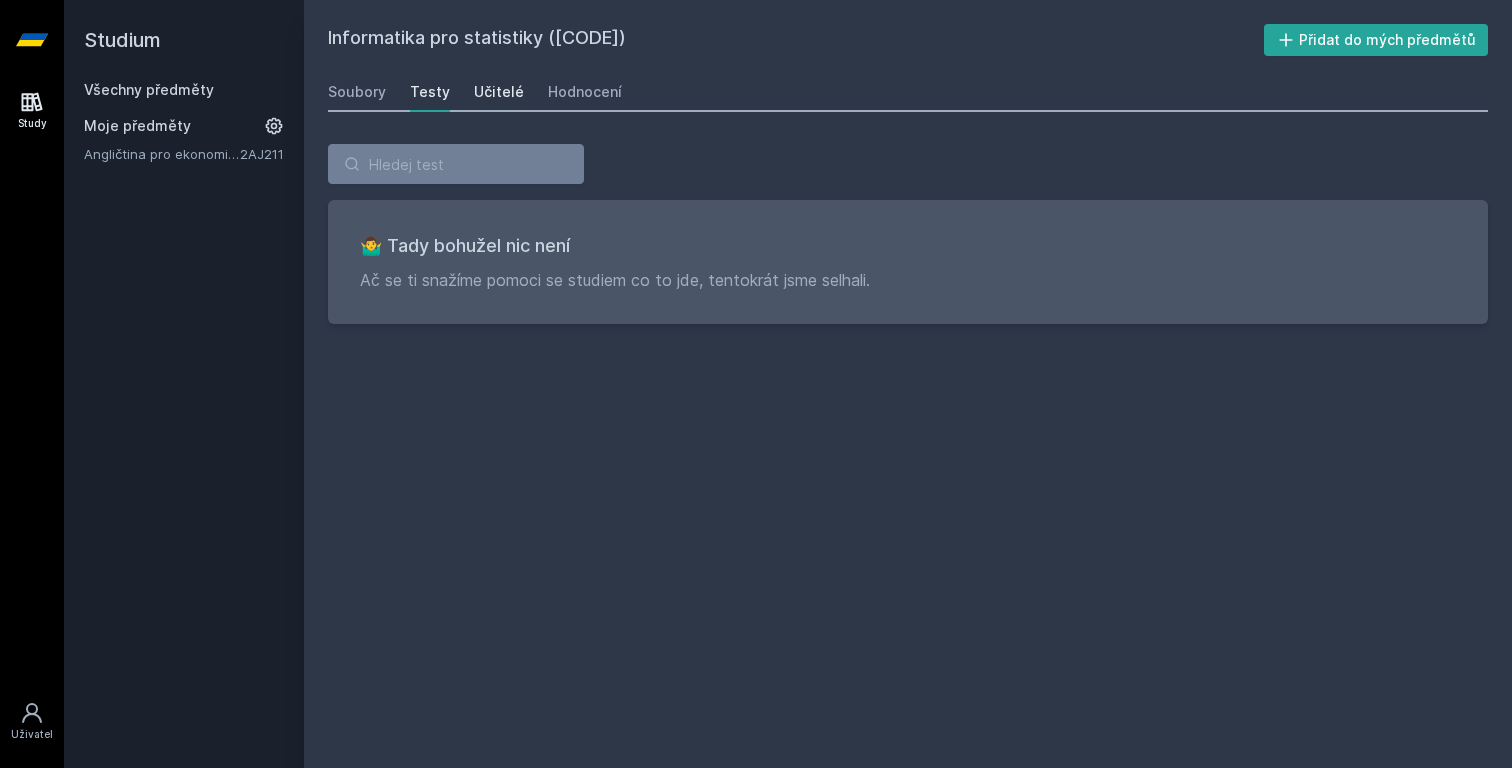 click on "Učitelé" at bounding box center (499, 92) 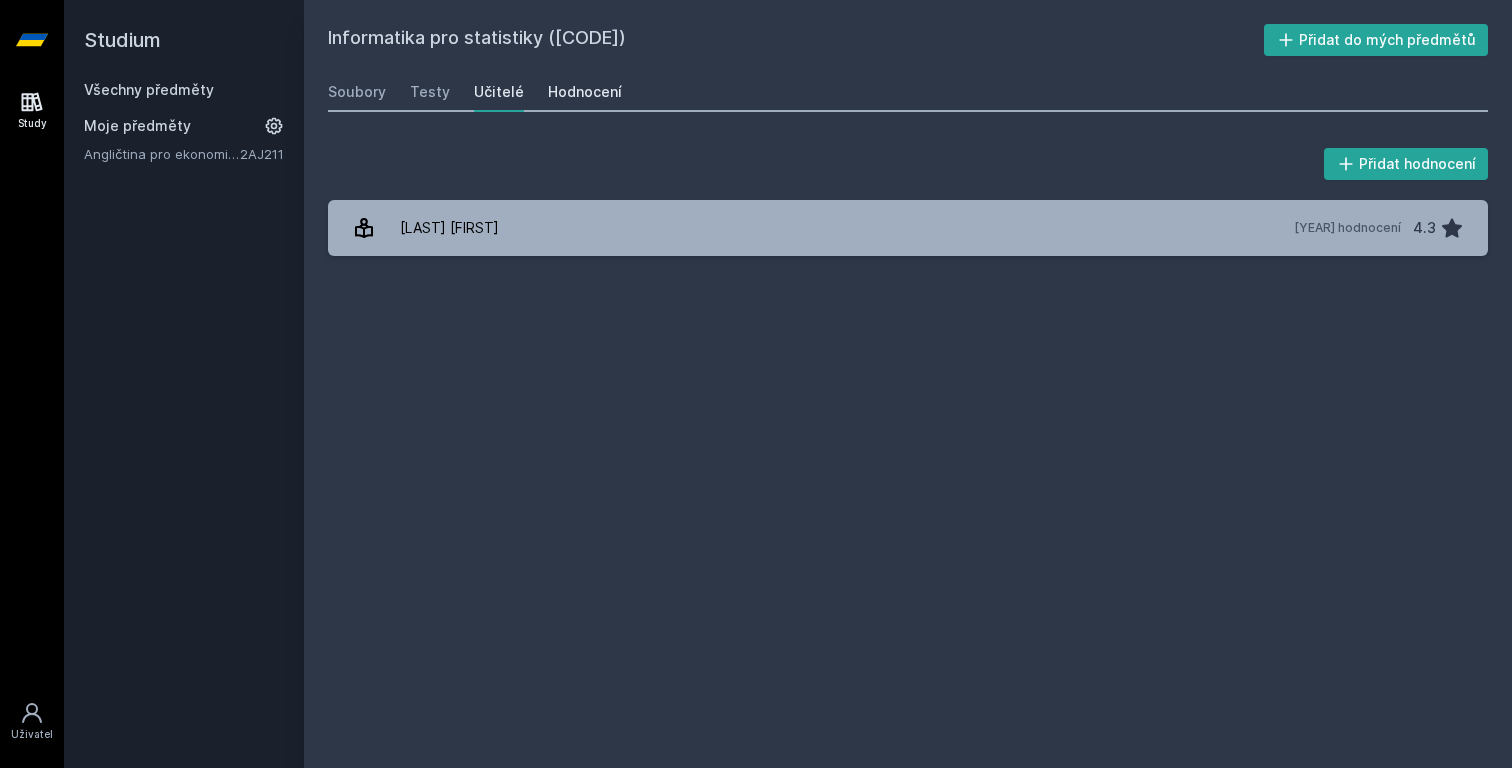 click on "Hodnocení" at bounding box center (585, 92) 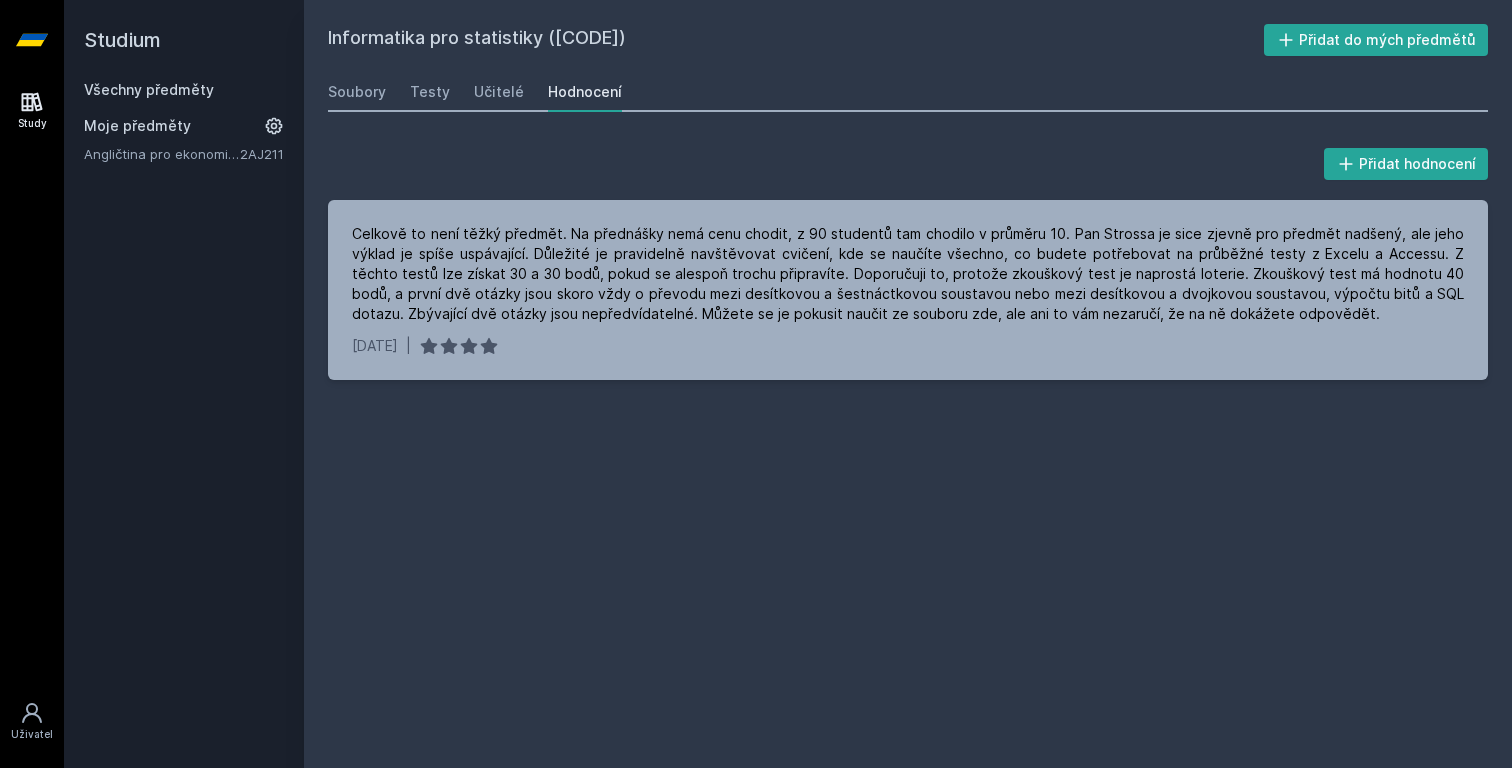 click on "Všechny předměty" at bounding box center (149, 89) 